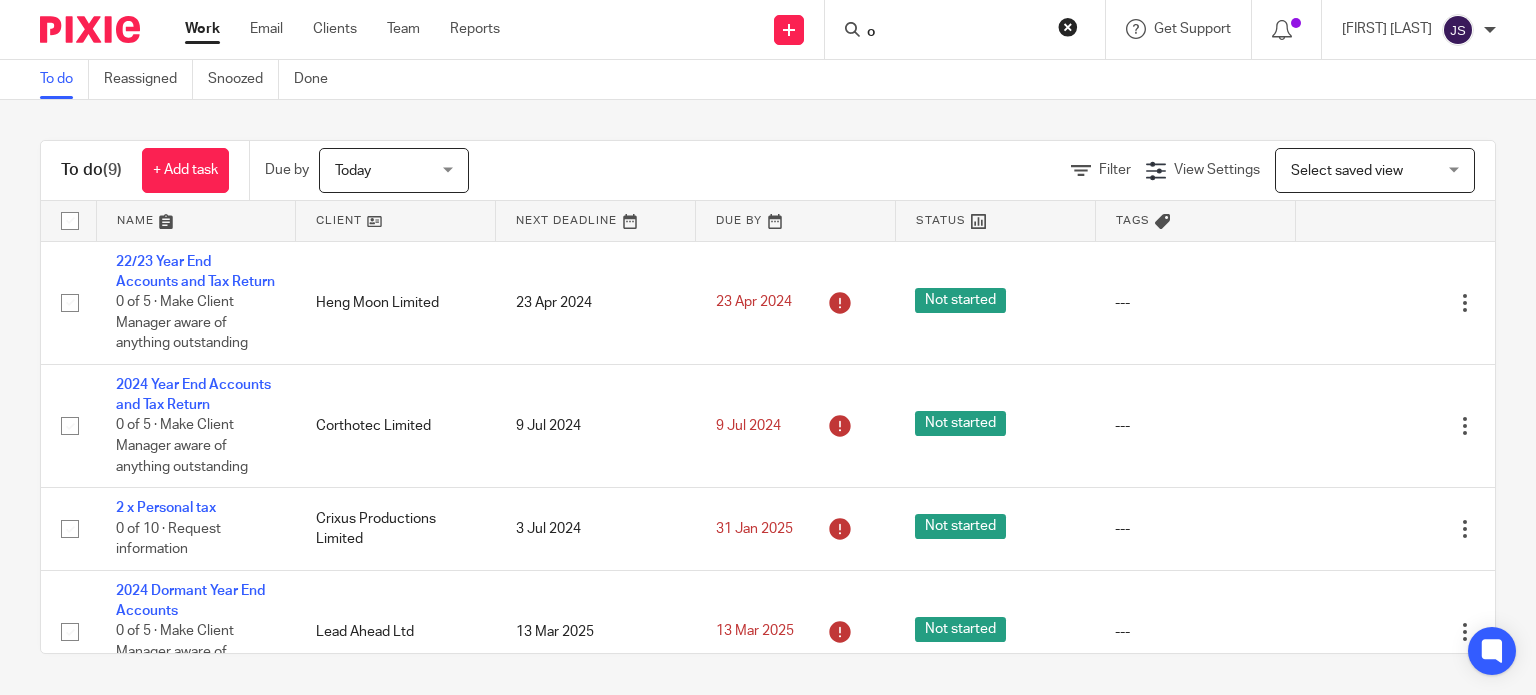 scroll, scrollTop: 0, scrollLeft: 0, axis: both 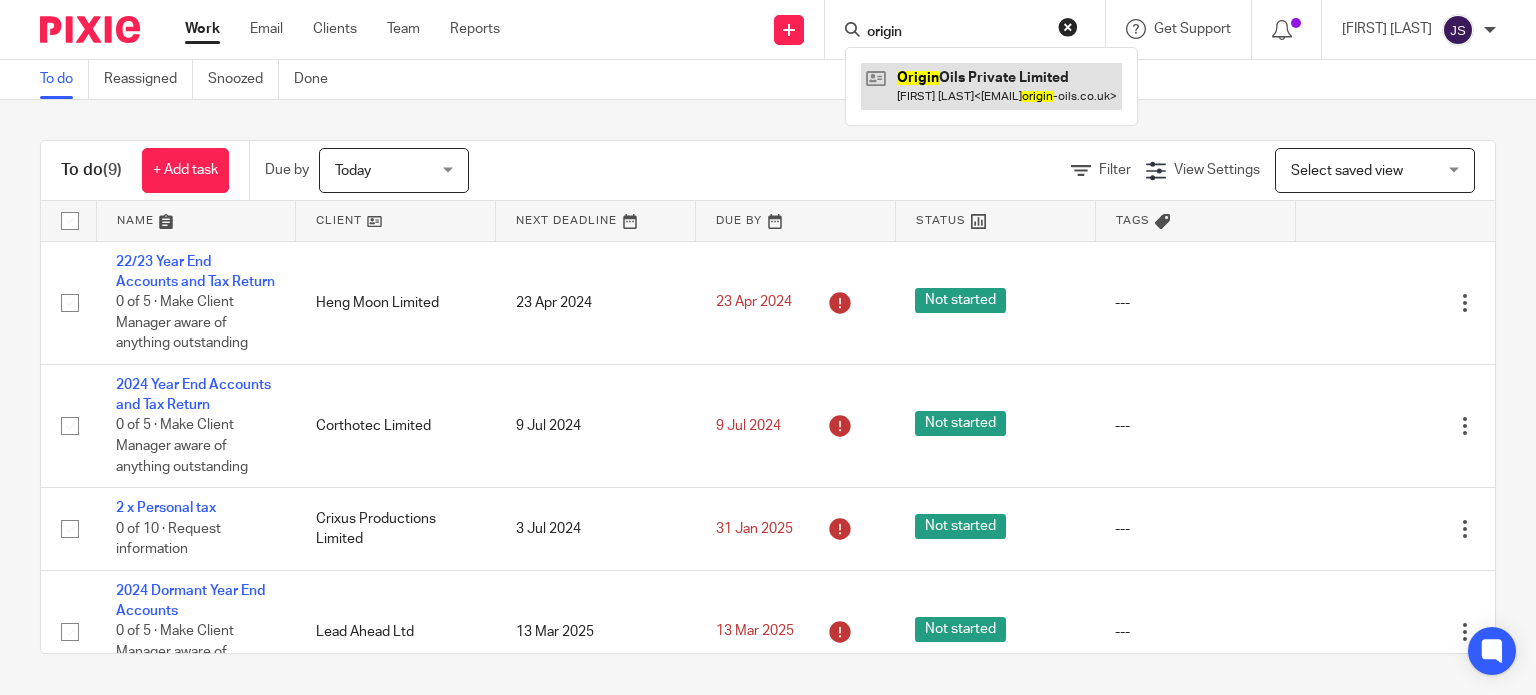 type on "origin" 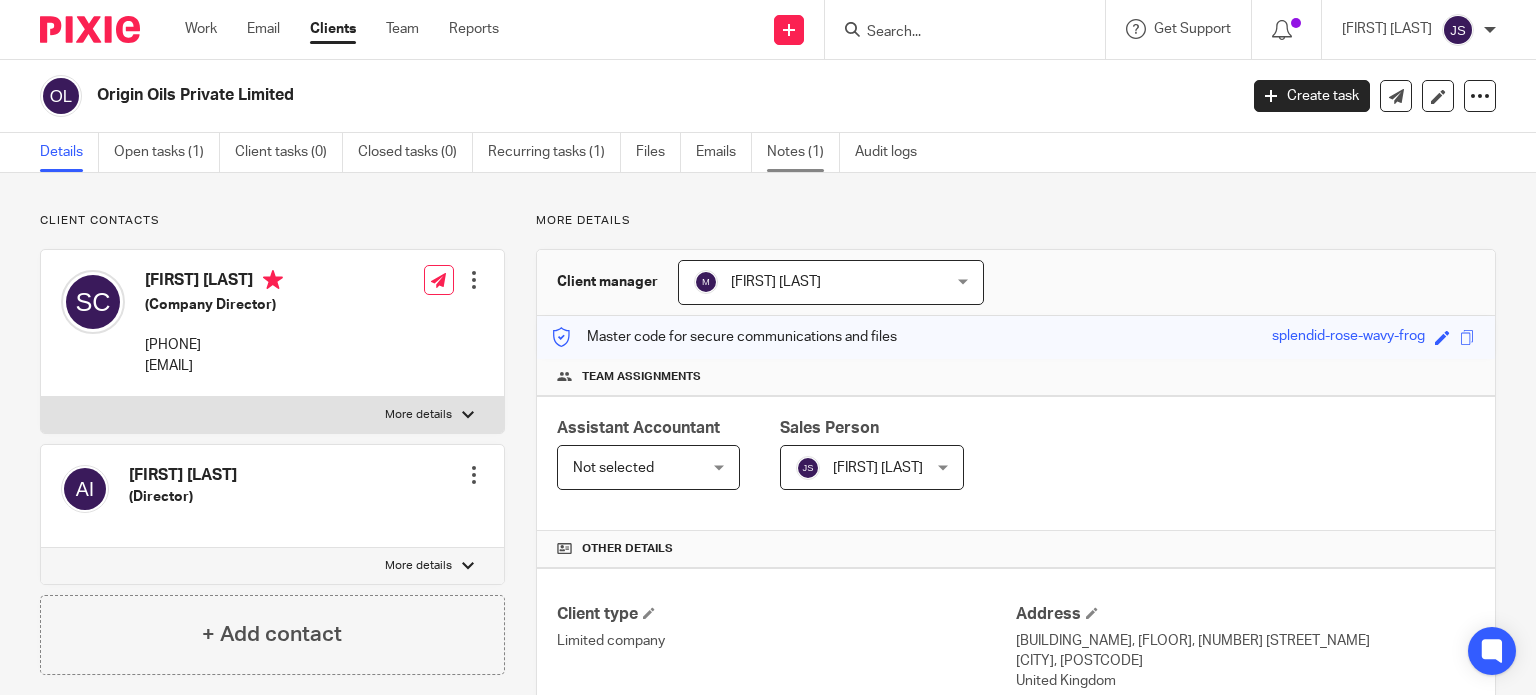 scroll, scrollTop: 0, scrollLeft: 0, axis: both 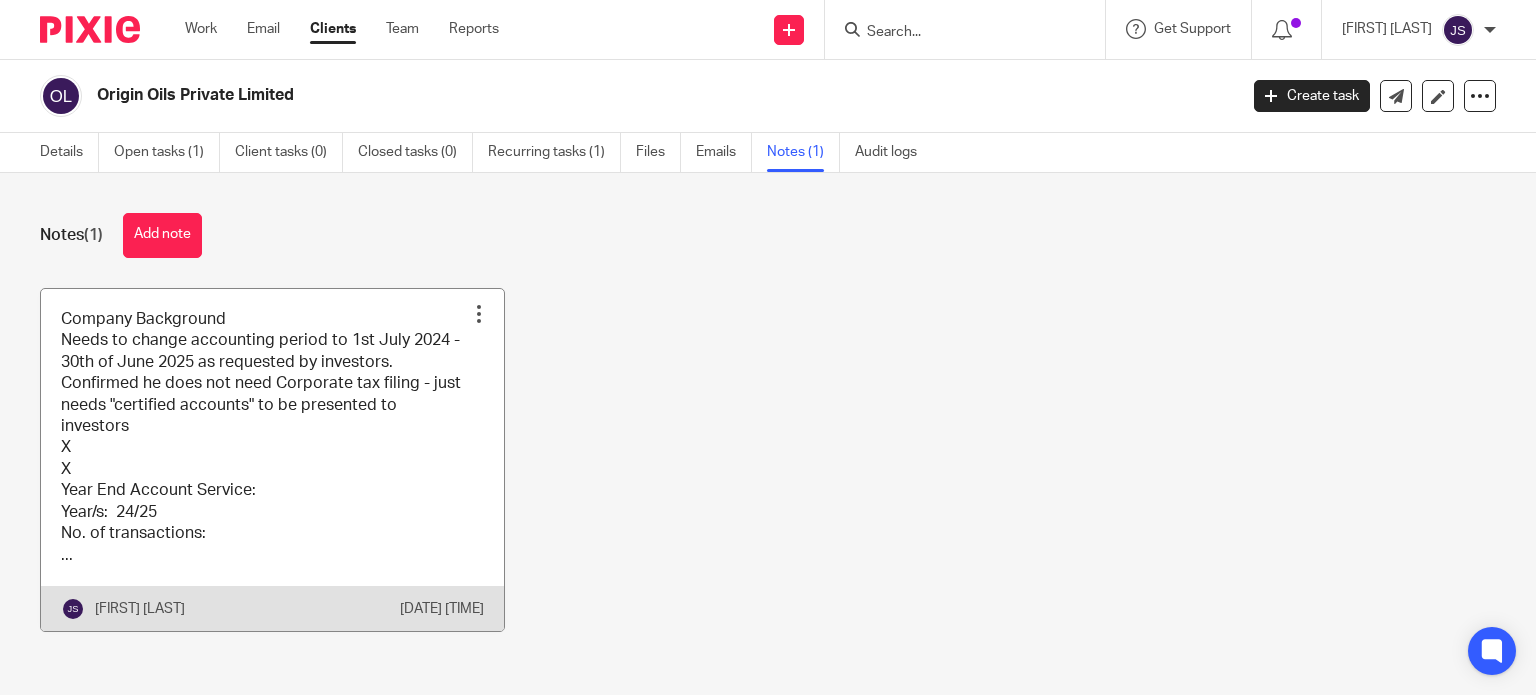 click at bounding box center [272, 460] 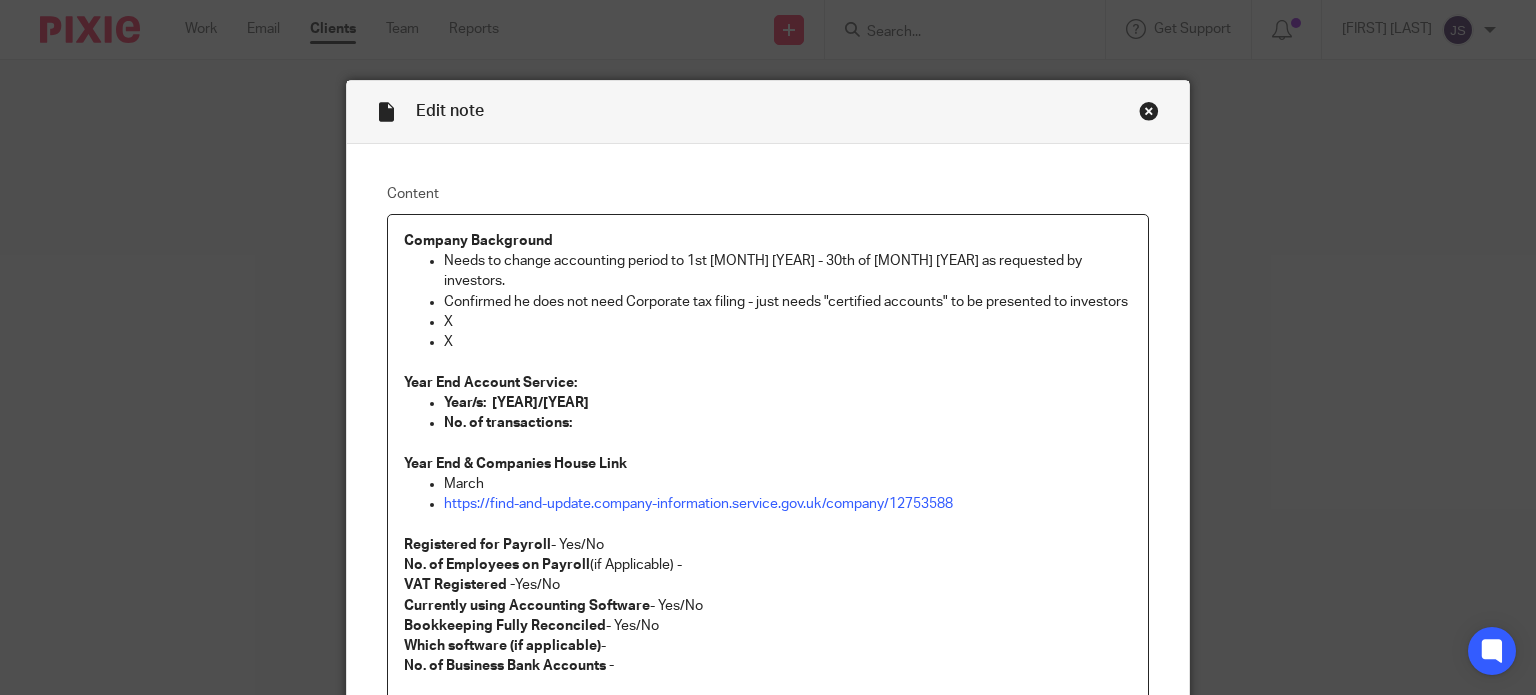 scroll, scrollTop: 0, scrollLeft: 0, axis: both 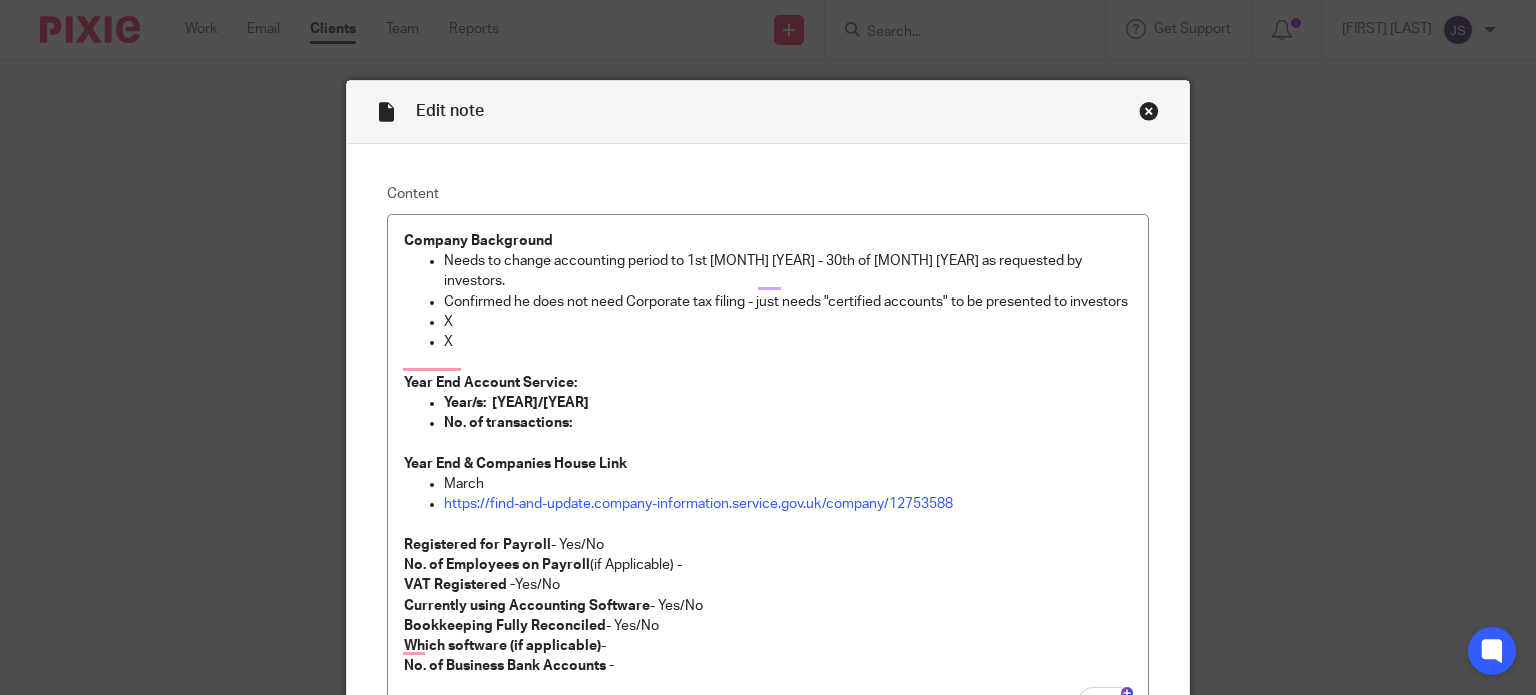 drag, startPoint x: 1146, startPoint y: 109, endPoint x: 1167, endPoint y: 38, distance: 74.04053 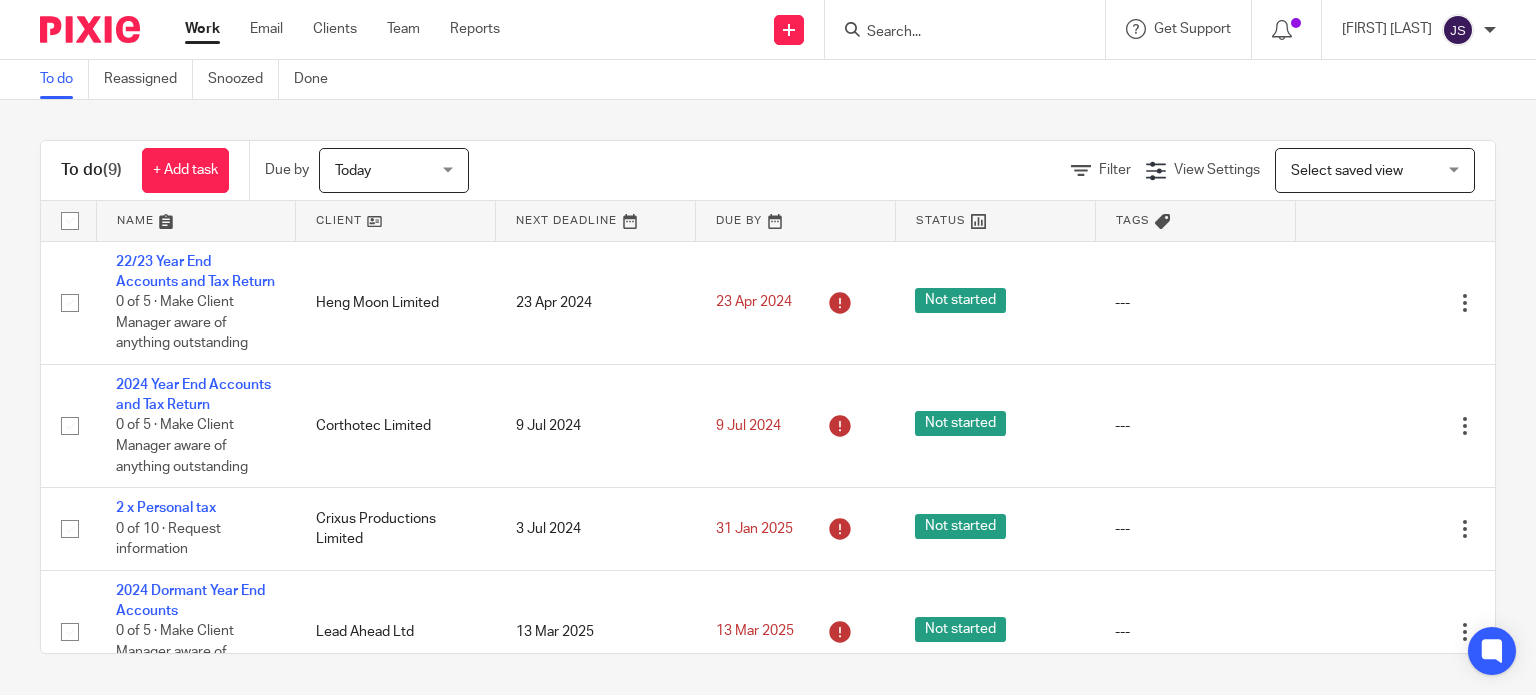 scroll, scrollTop: 0, scrollLeft: 0, axis: both 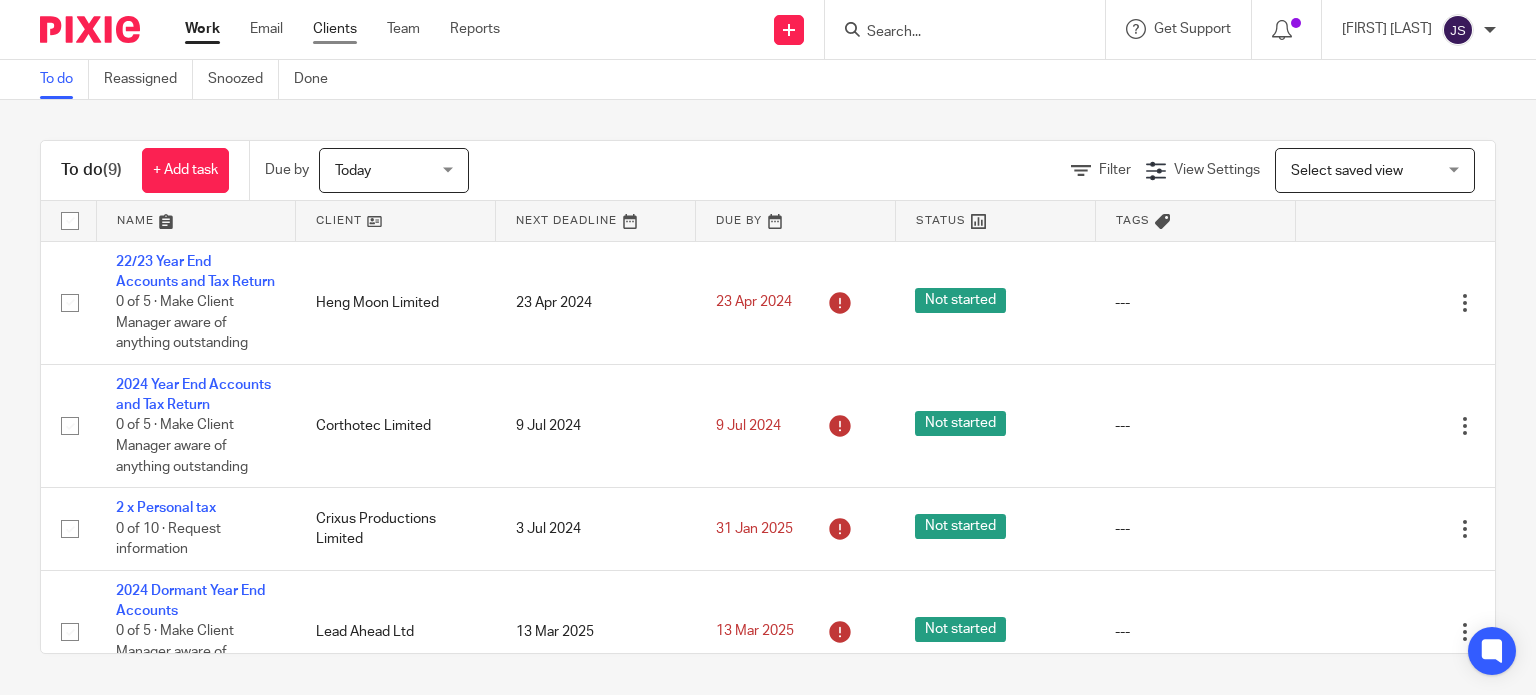 click on "Clients" at bounding box center (335, 29) 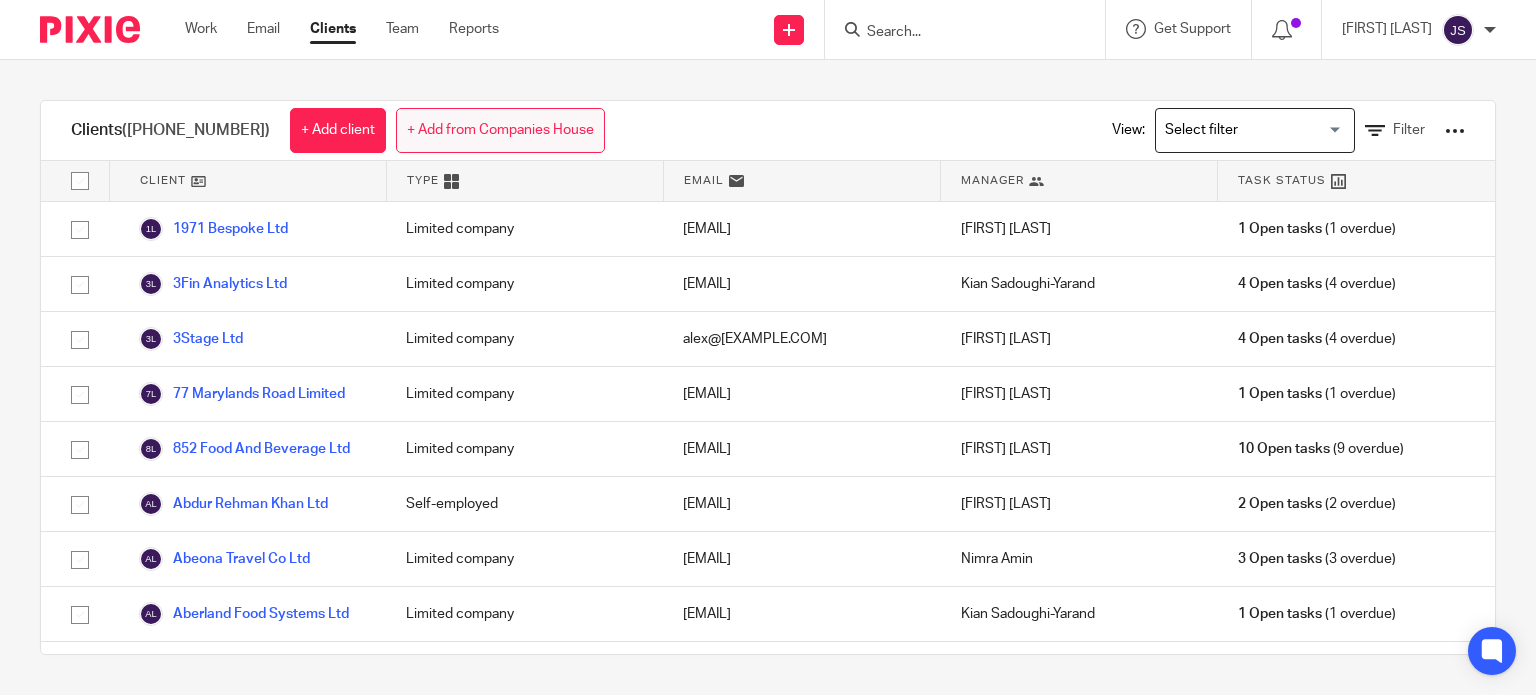 scroll, scrollTop: 0, scrollLeft: 0, axis: both 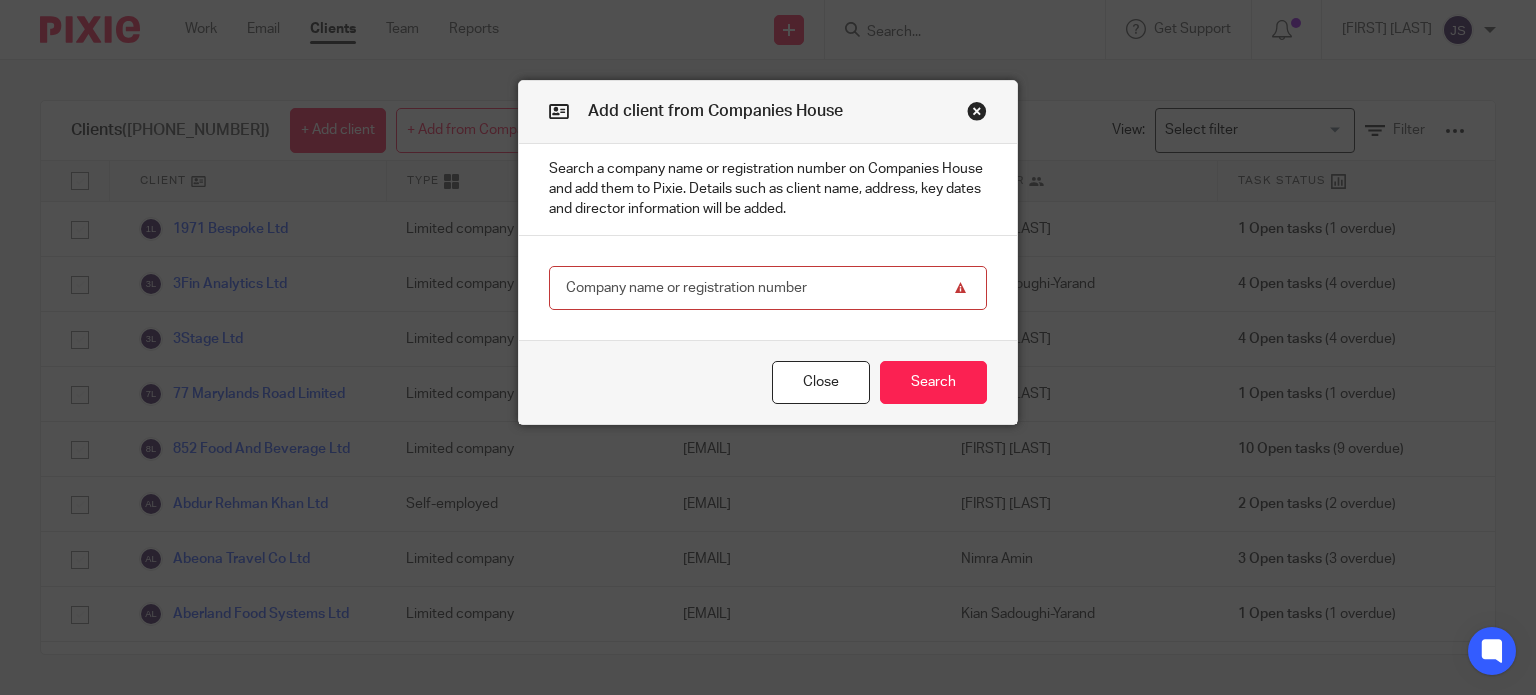 click at bounding box center [768, 288] 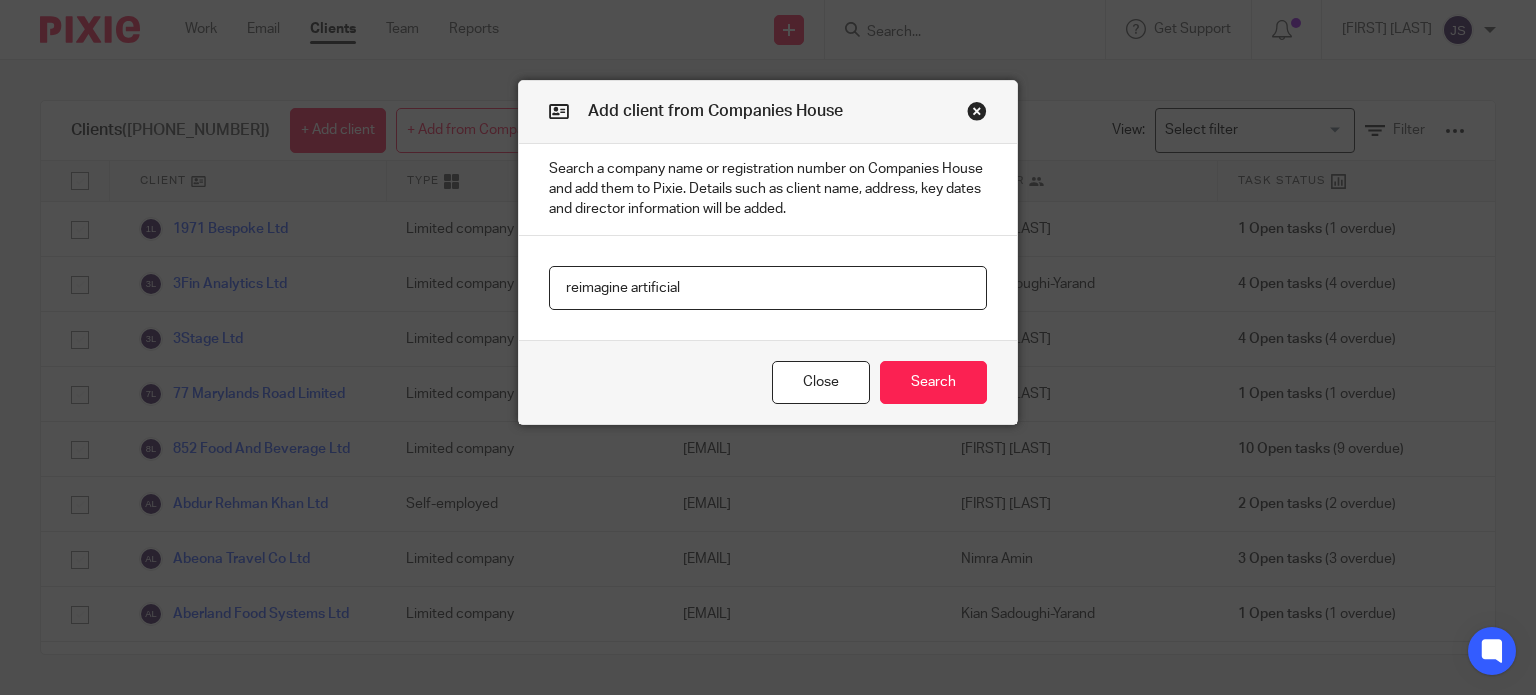 type on "reimagine artificial" 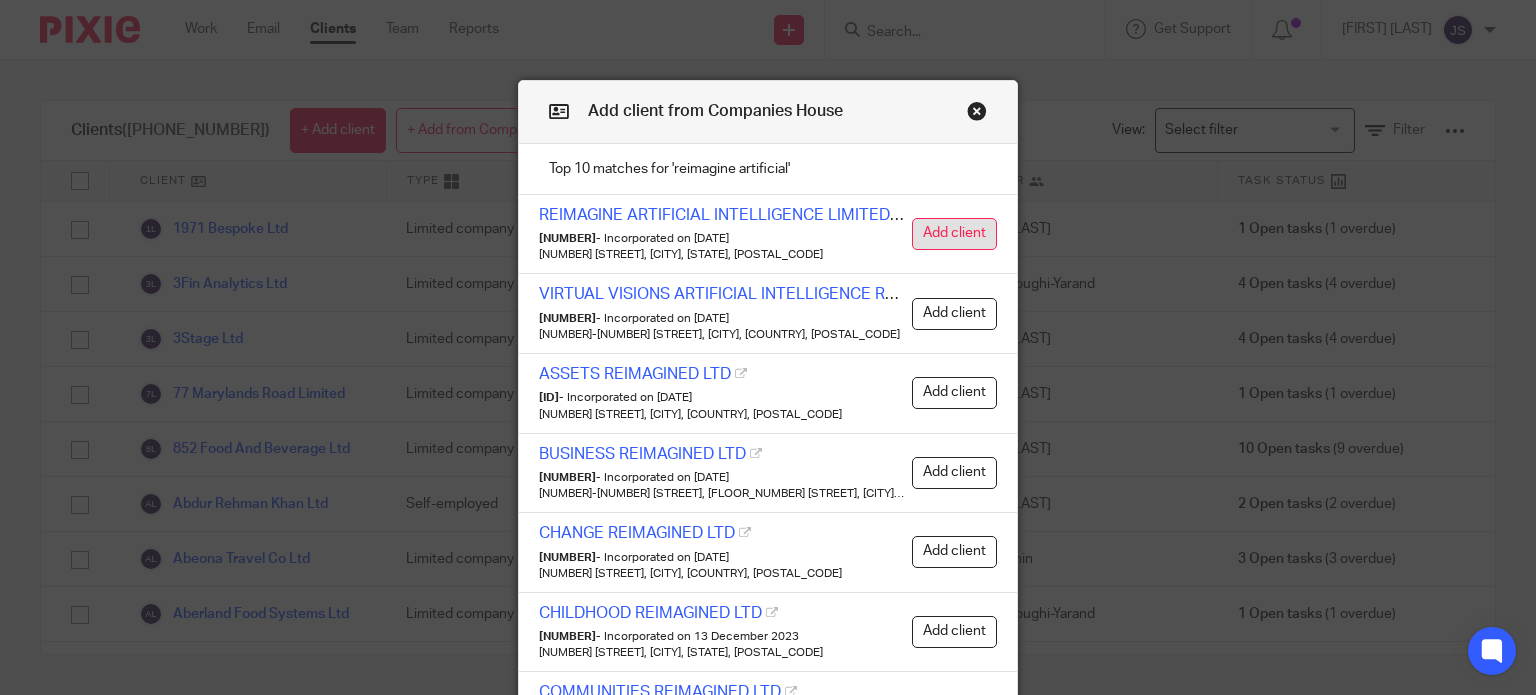 click on "Add client" at bounding box center (954, 234) 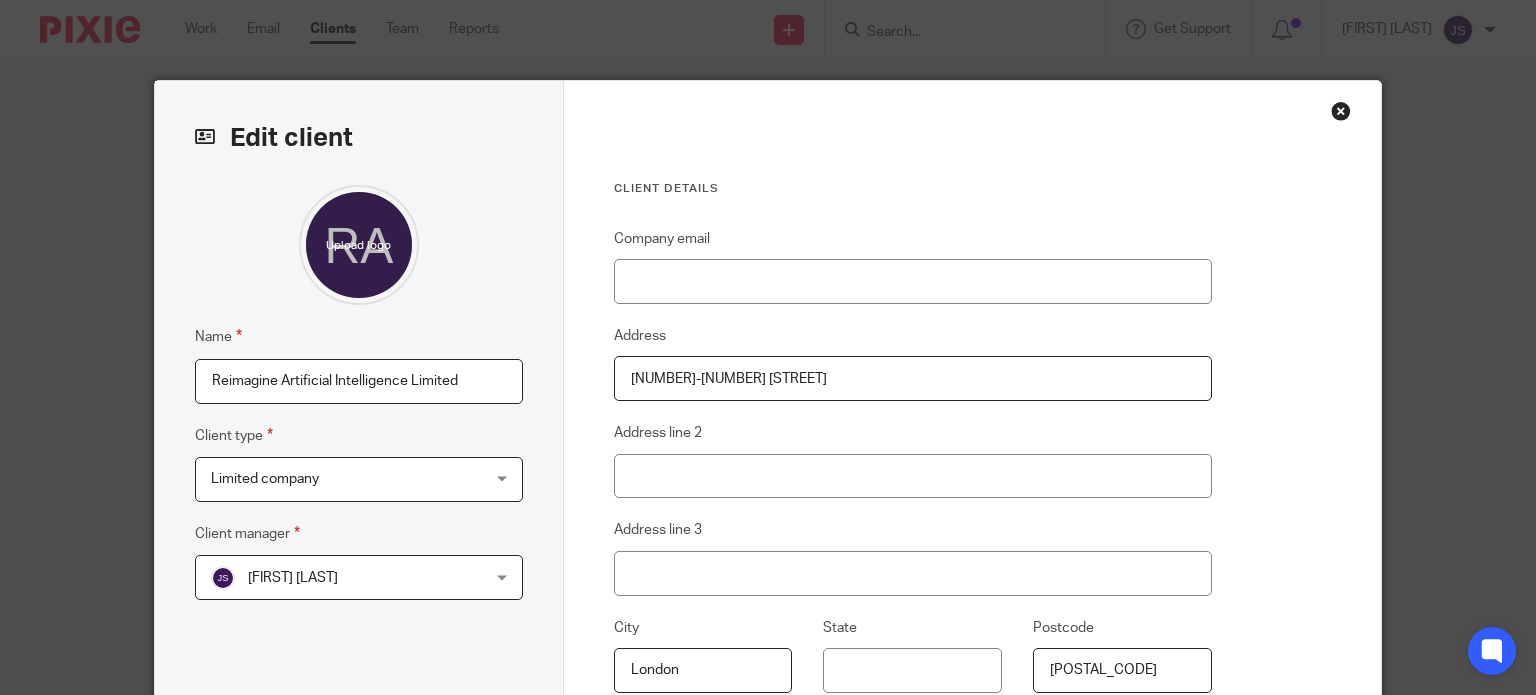 scroll, scrollTop: 0, scrollLeft: 0, axis: both 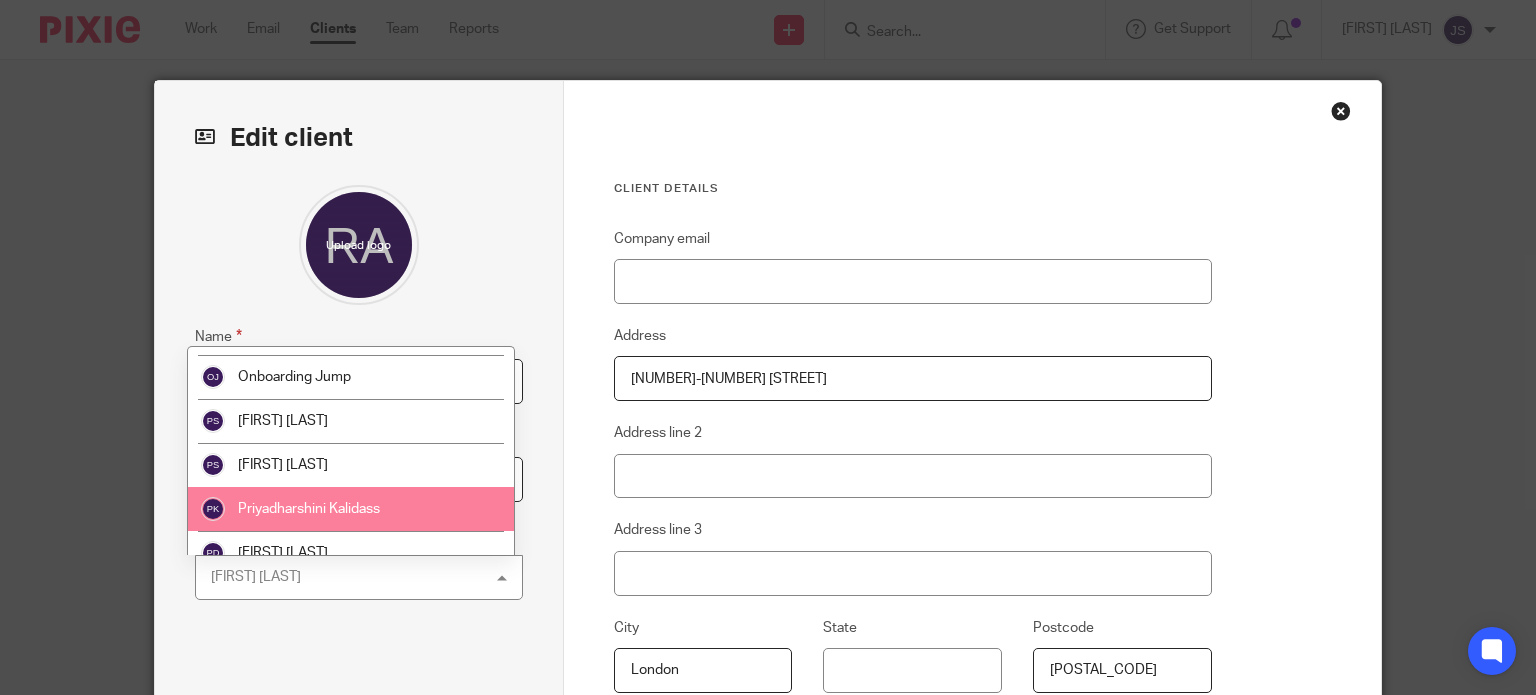 click on "Priyadharshini Kalidass" at bounding box center (309, 509) 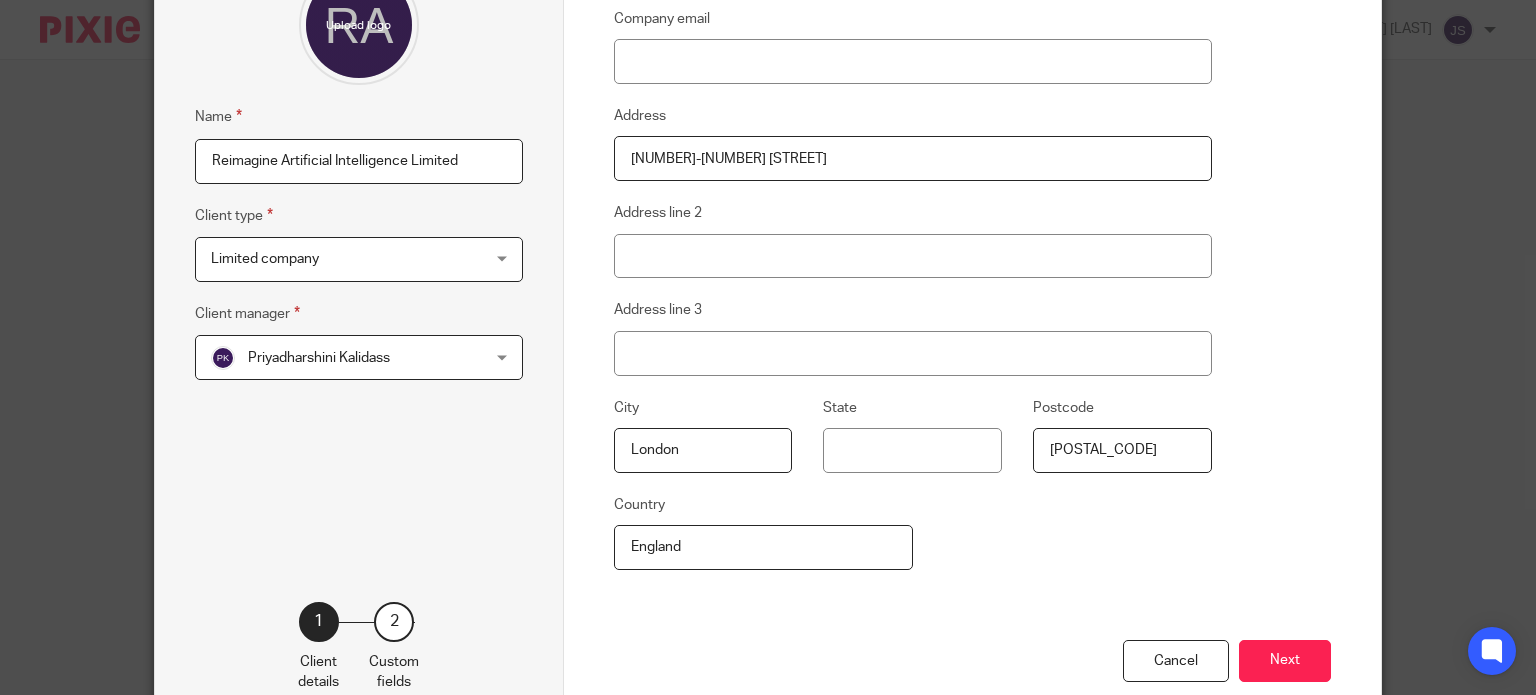 scroll, scrollTop: 335, scrollLeft: 0, axis: vertical 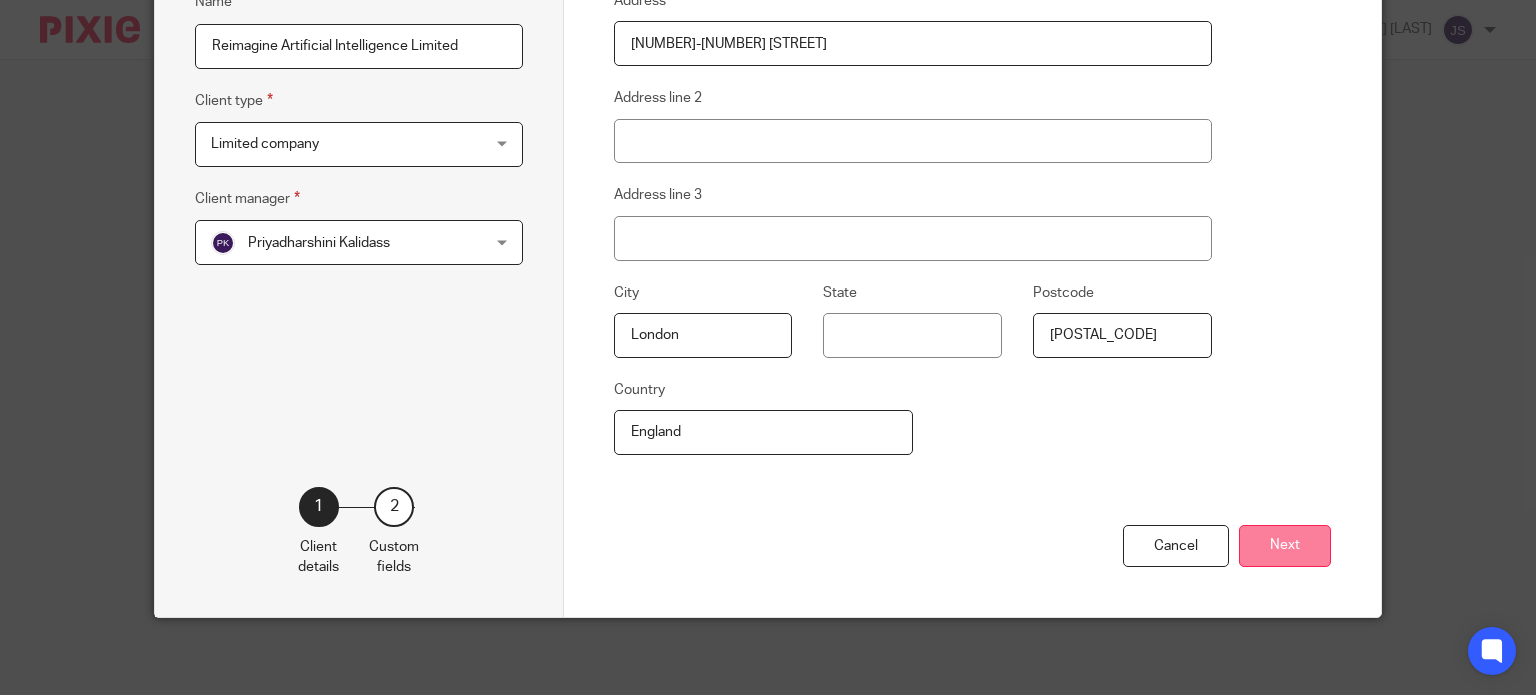 click on "Next" at bounding box center [1285, 546] 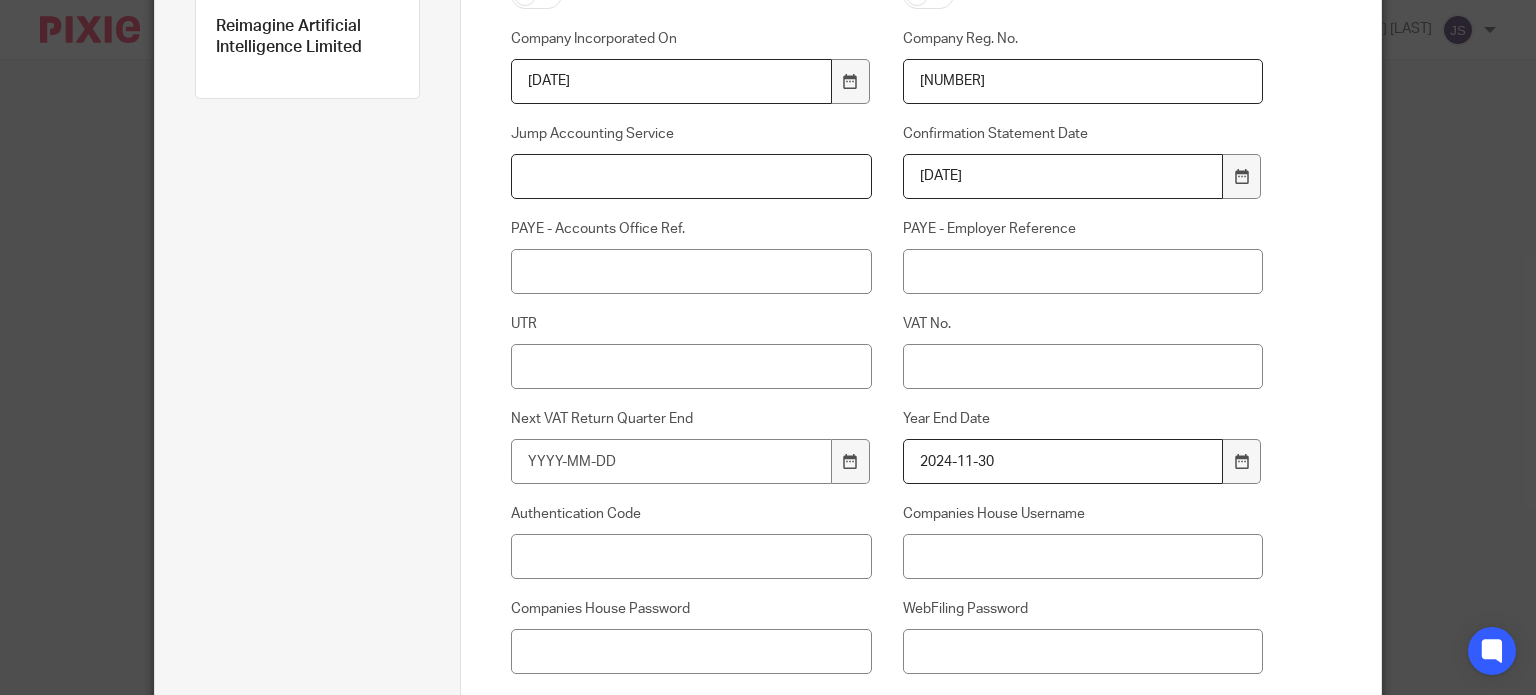 click on "Jump Accounting Service" at bounding box center [691, 176] 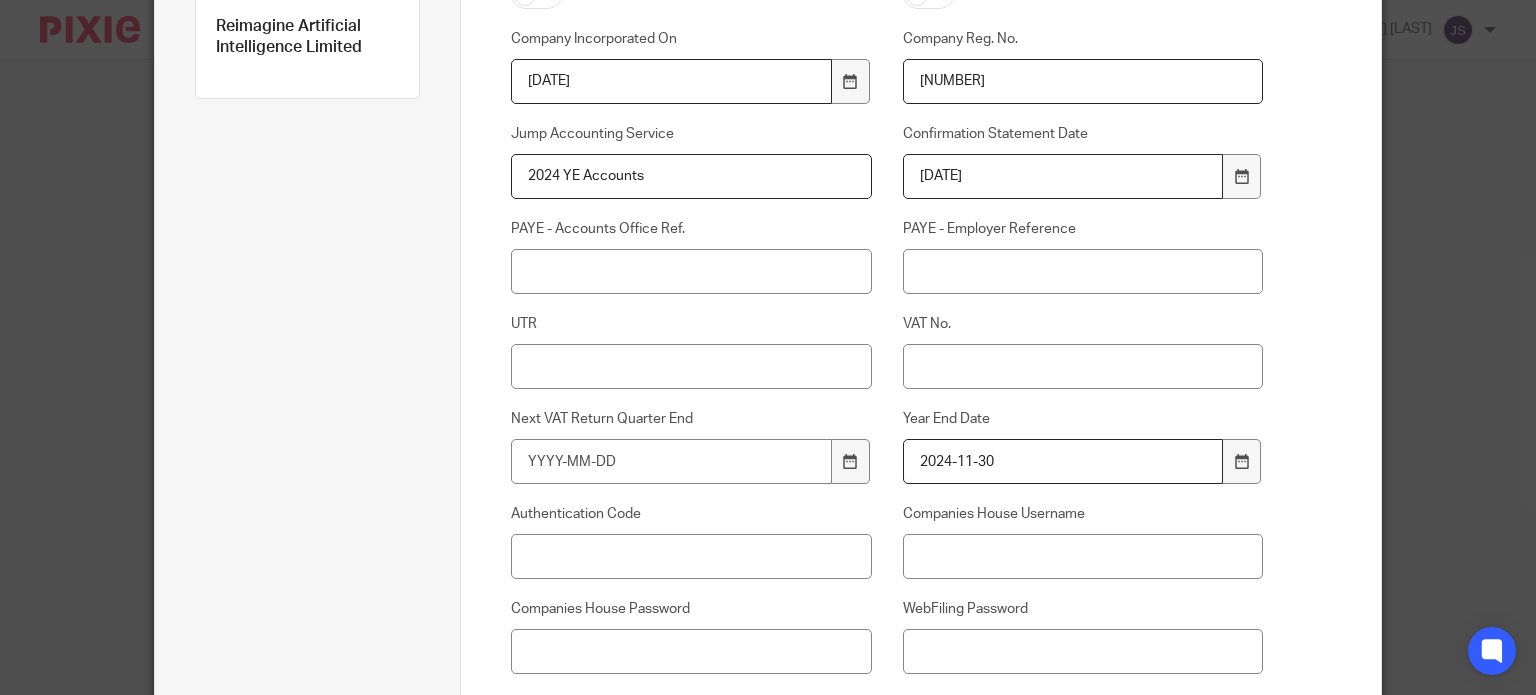 drag, startPoint x: 558, startPoint y: 177, endPoint x: 476, endPoint y: 185, distance: 82.38932 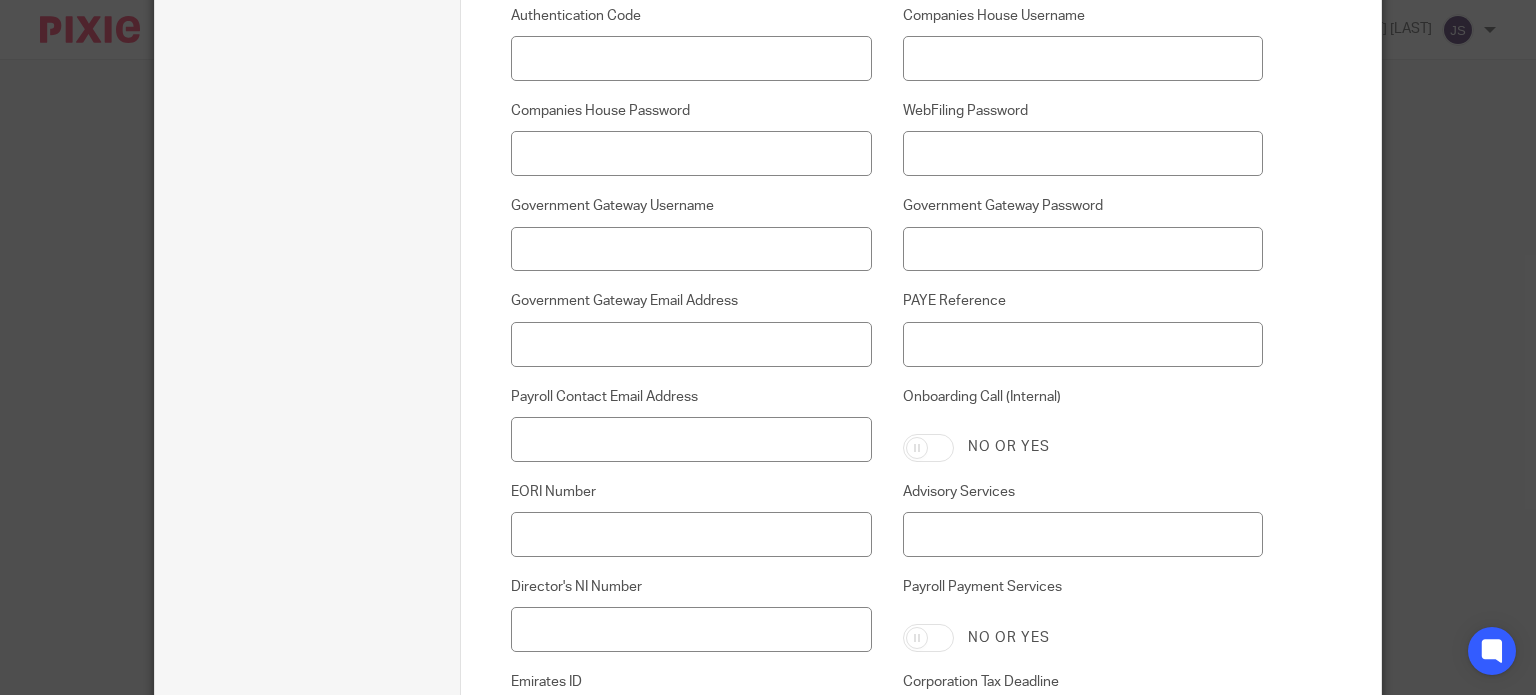 scroll, scrollTop: 835, scrollLeft: 0, axis: vertical 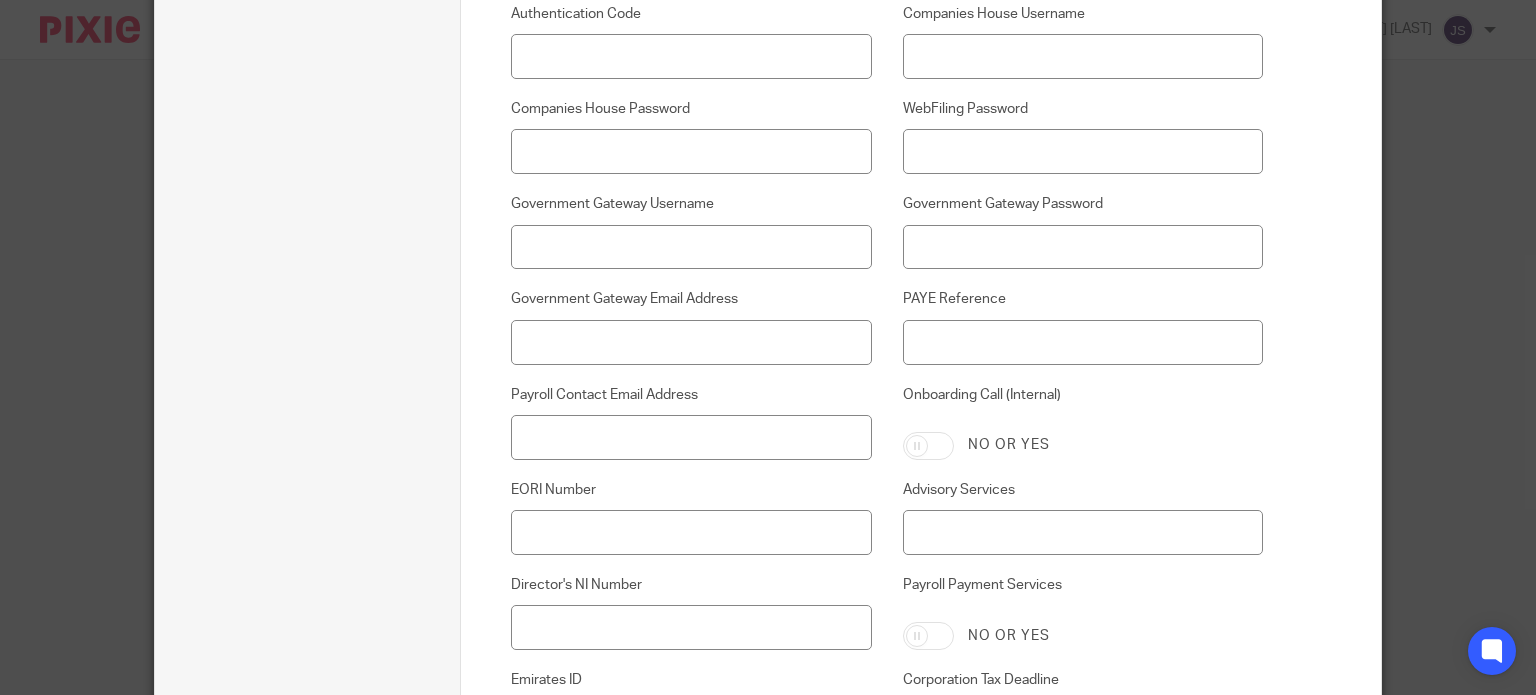 type on "YE Accounts" 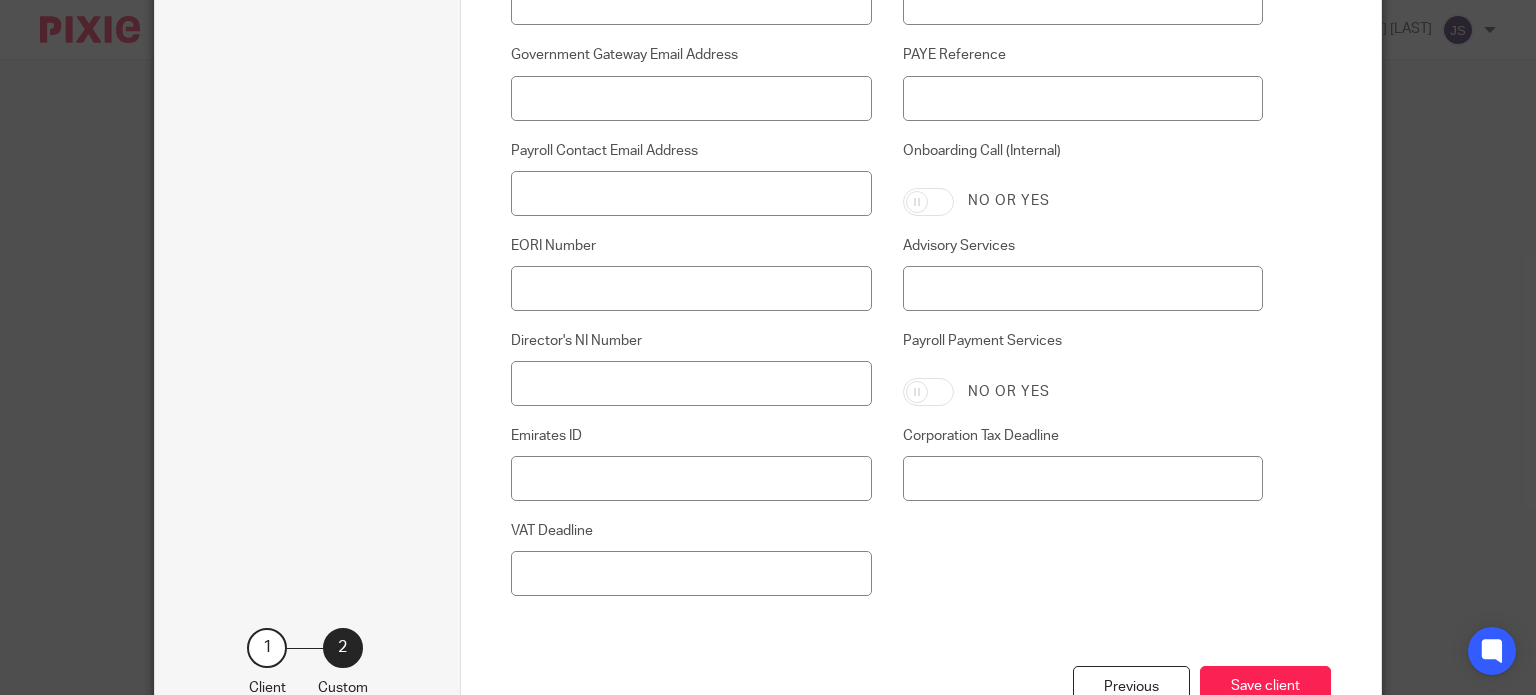 scroll, scrollTop: 1023, scrollLeft: 0, axis: vertical 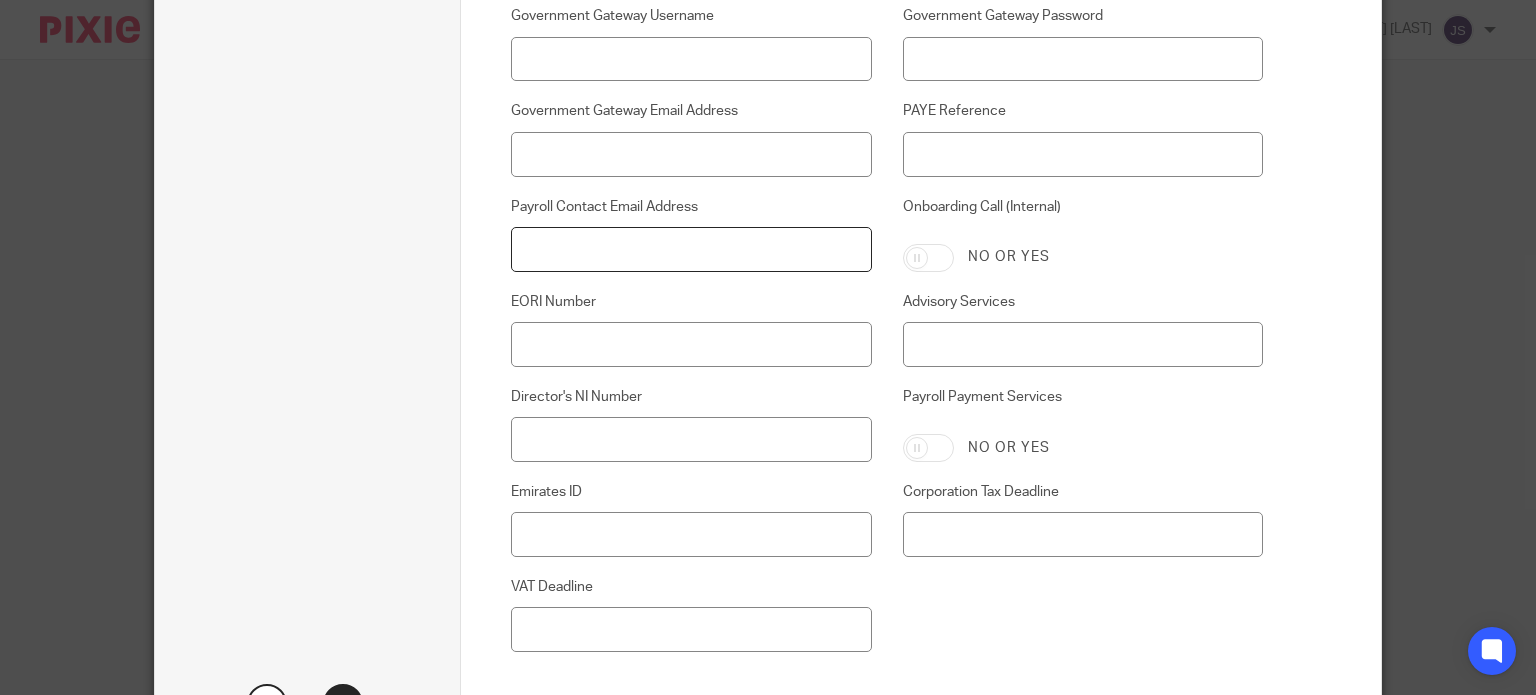 click on "Payroll Contact Email Address" at bounding box center [691, 249] 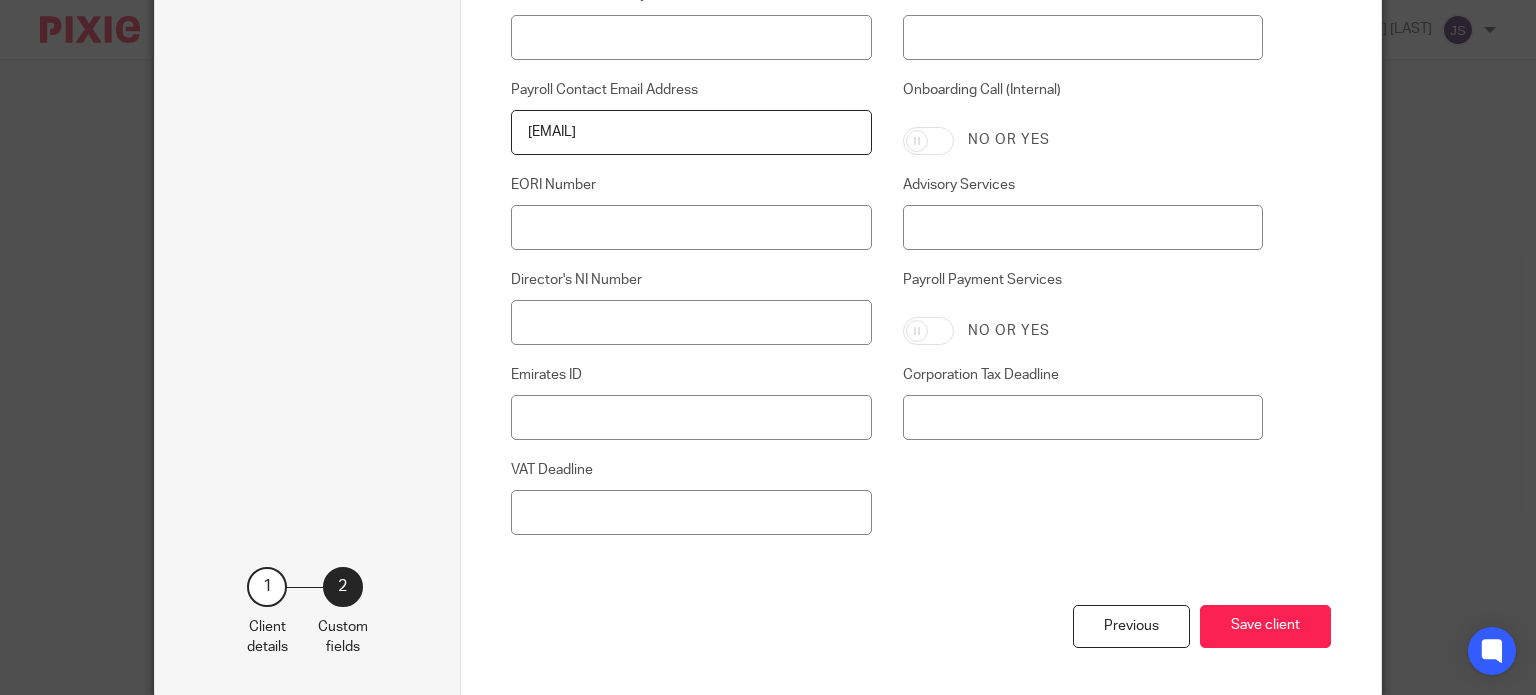 scroll, scrollTop: 1223, scrollLeft: 0, axis: vertical 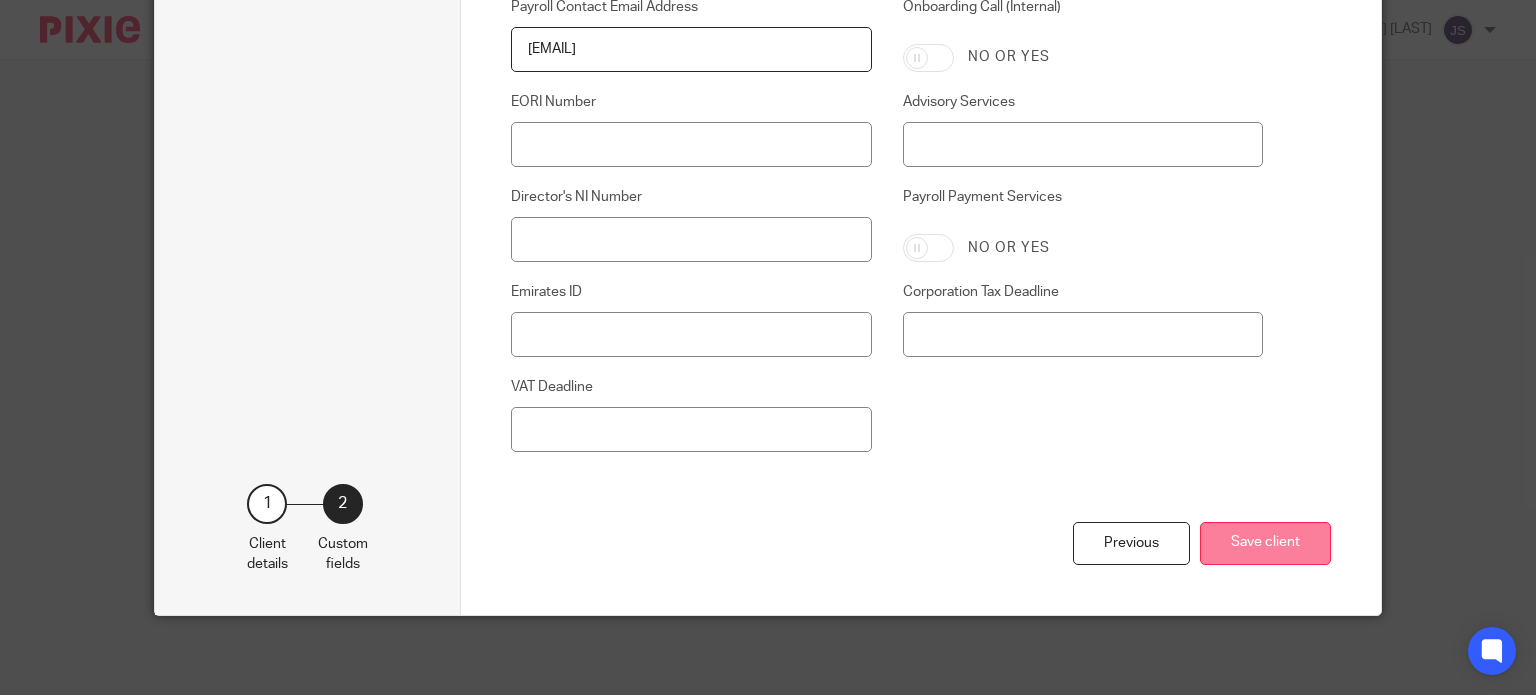 type on "ale@re-imagine.ai" 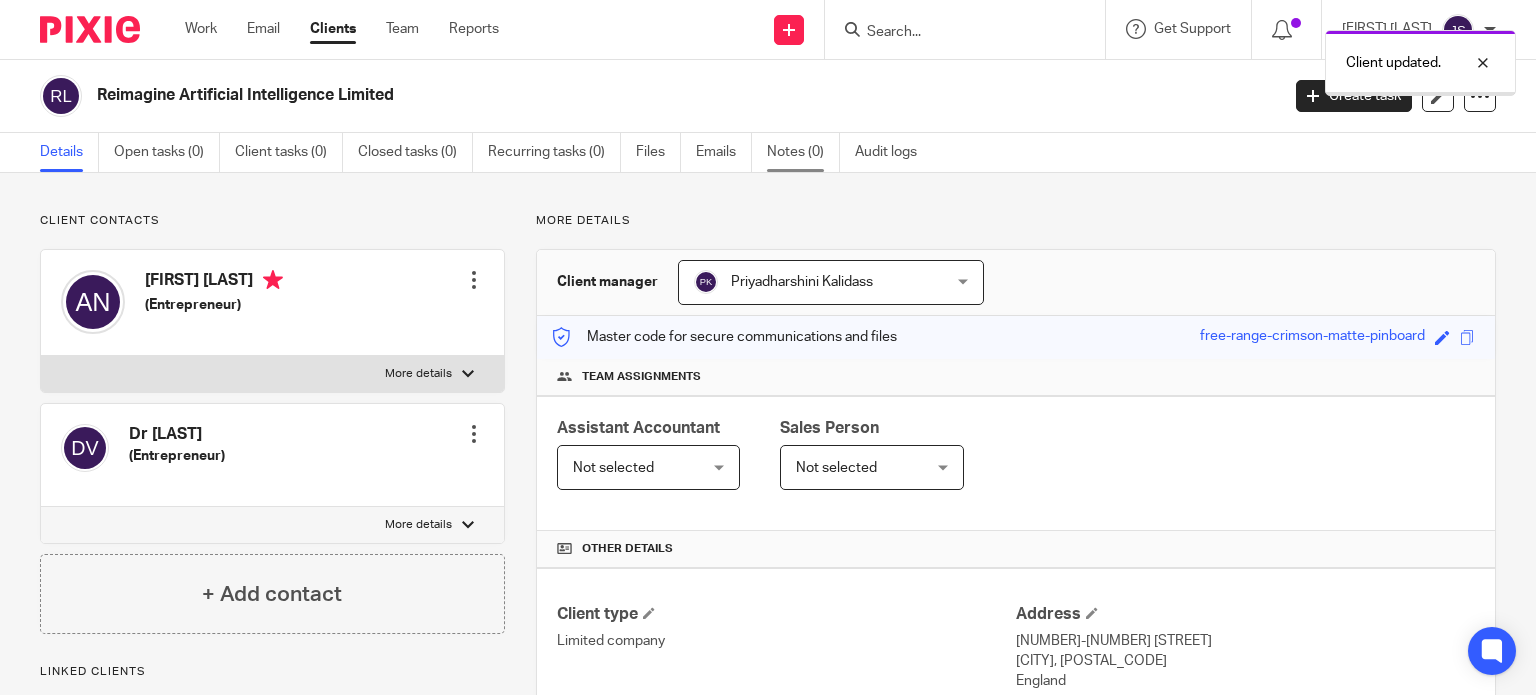 scroll, scrollTop: 0, scrollLeft: 0, axis: both 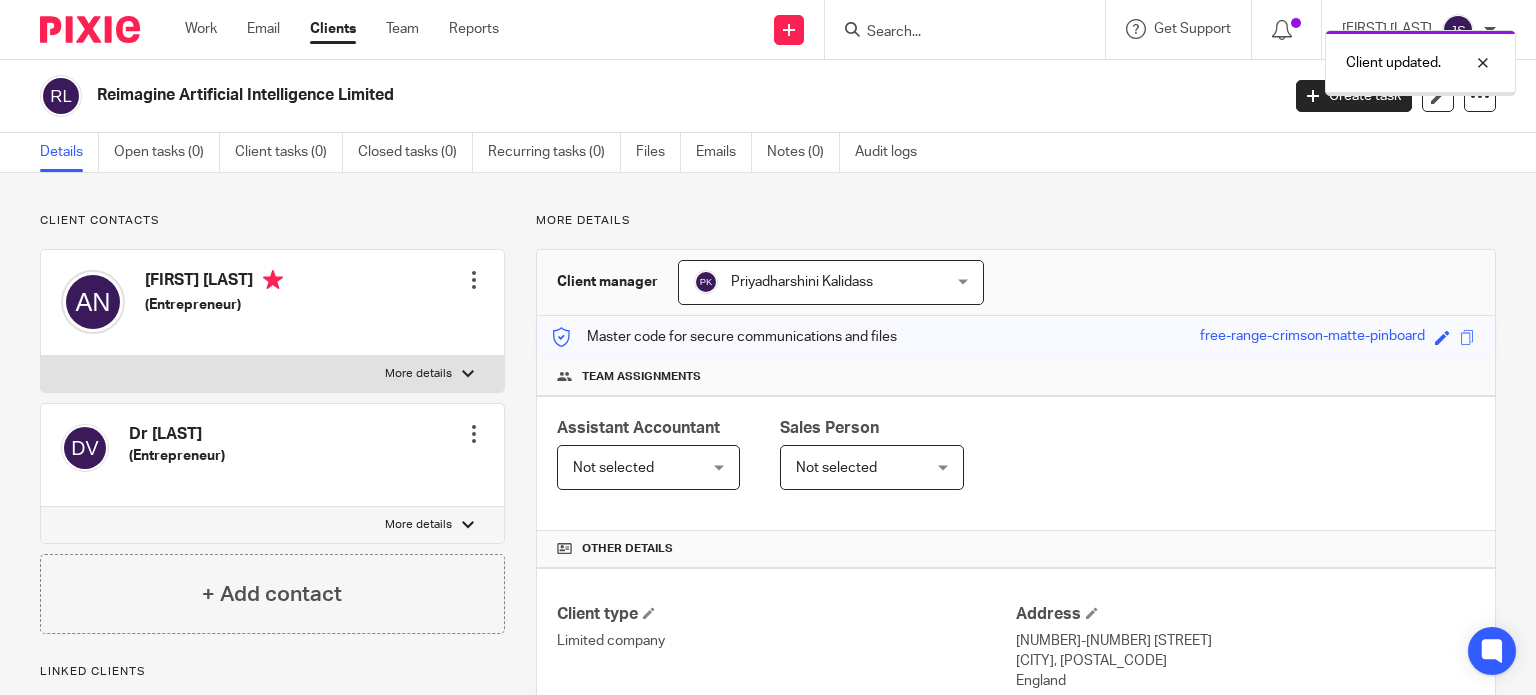 drag, startPoint x: 802, startPoint y: 155, endPoint x: 669, endPoint y: 89, distance: 148.47559 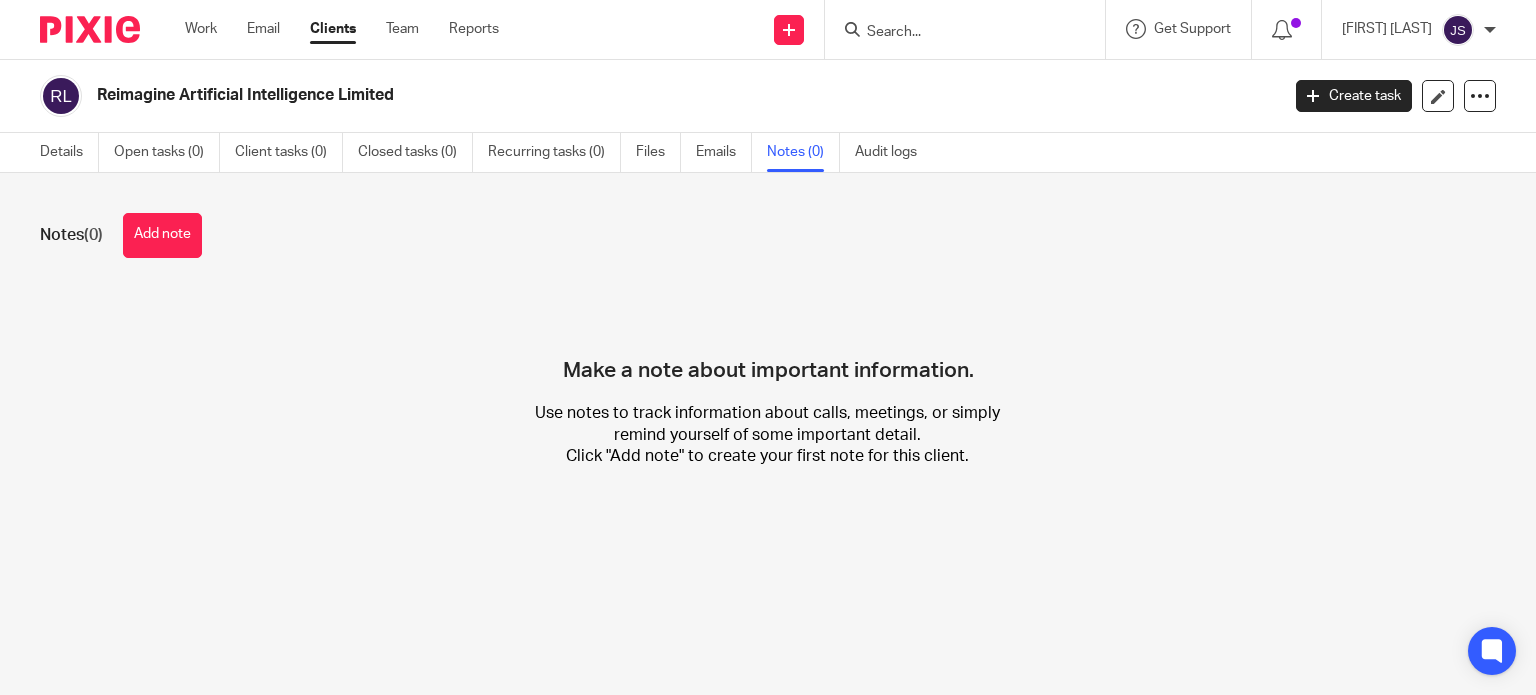 scroll, scrollTop: 0, scrollLeft: 0, axis: both 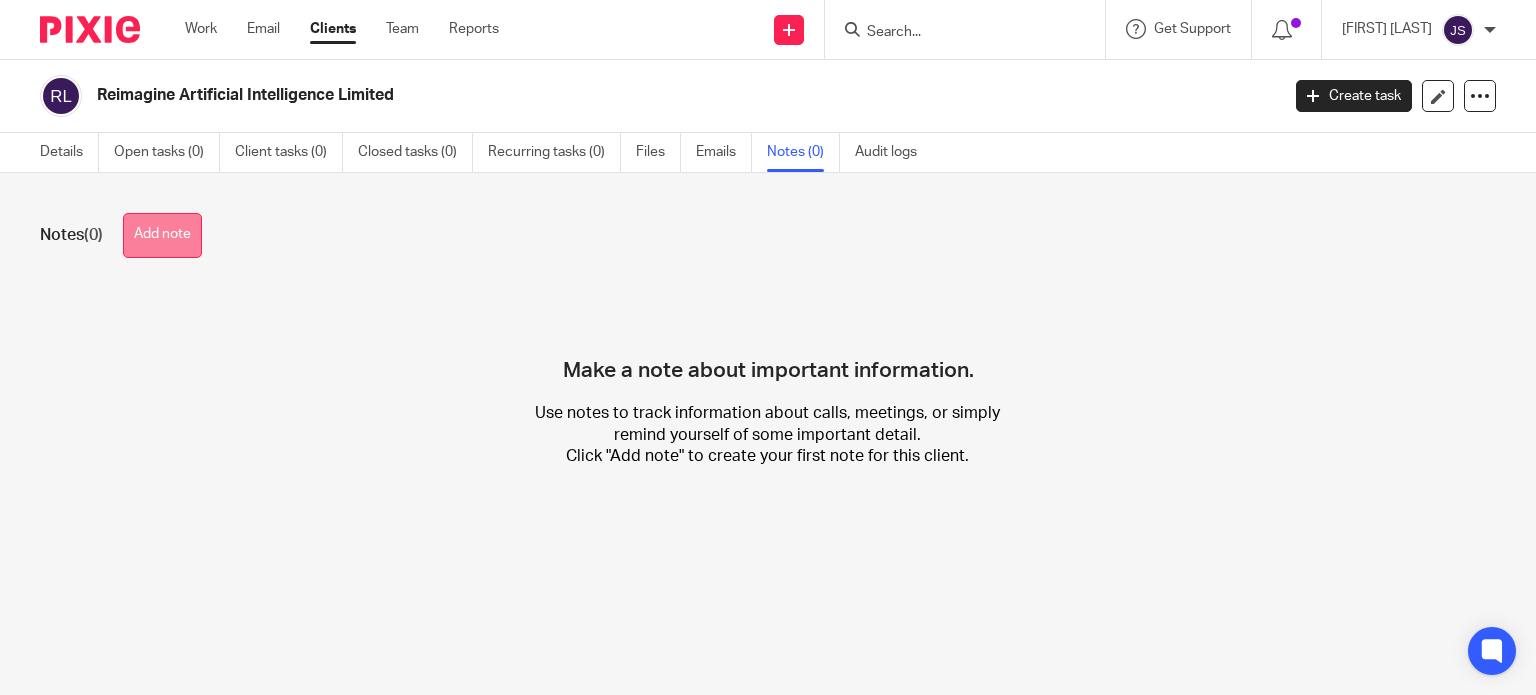 click on "Add note" at bounding box center (162, 235) 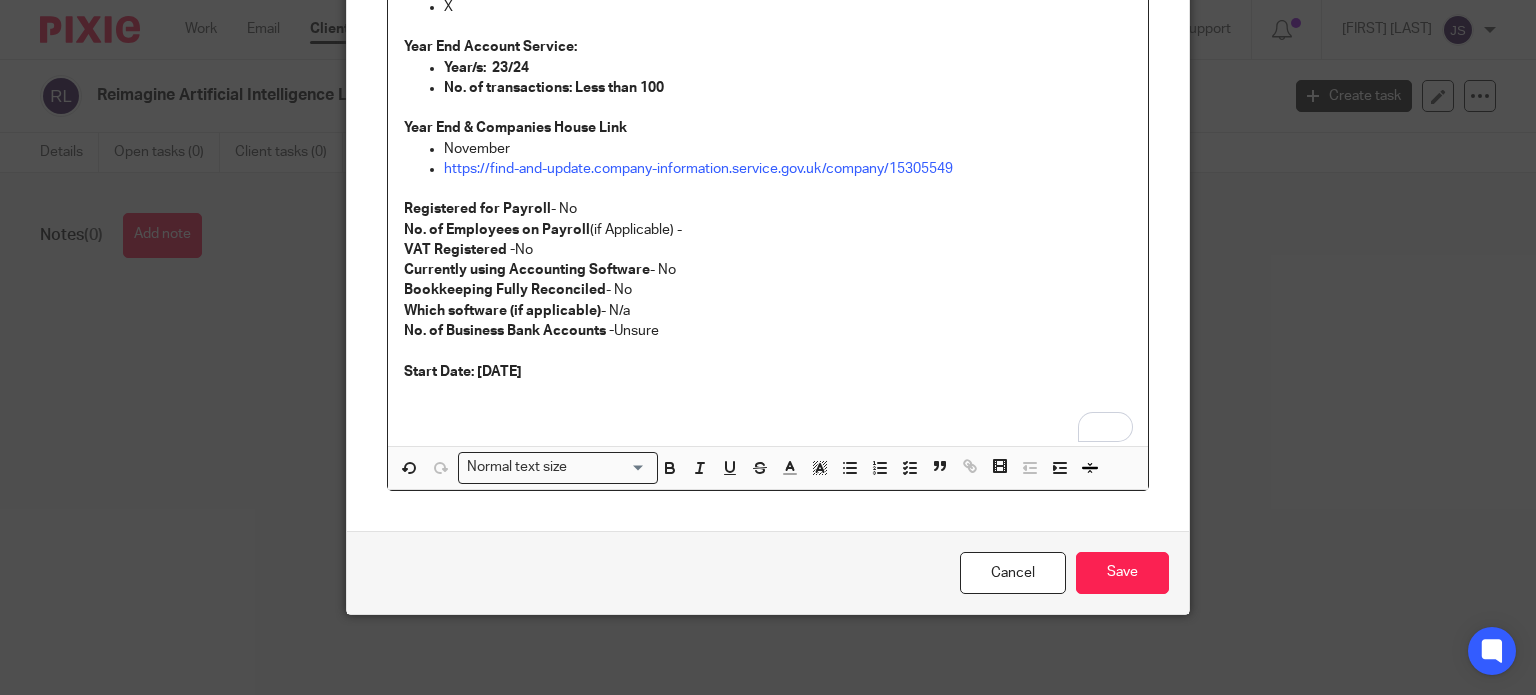 scroll, scrollTop: 394, scrollLeft: 0, axis: vertical 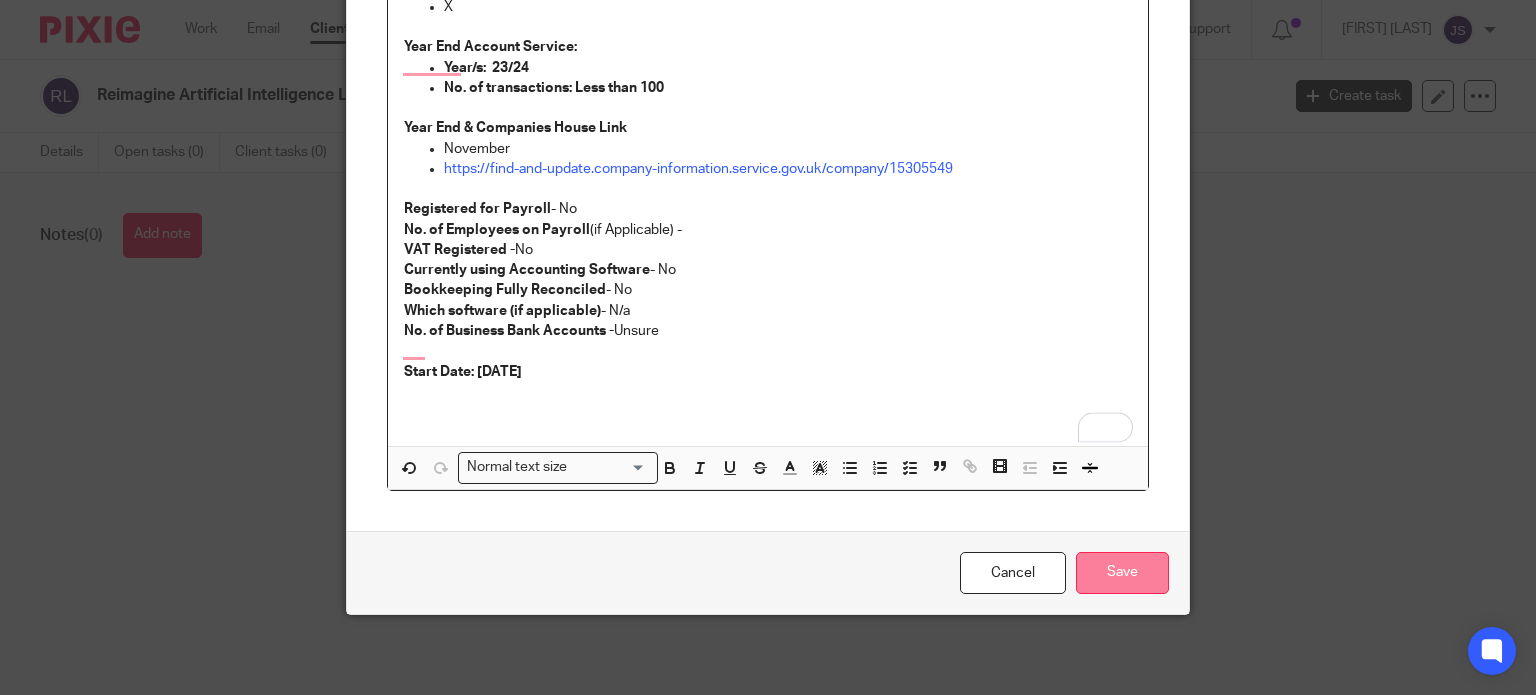click on "Save" at bounding box center [1122, 573] 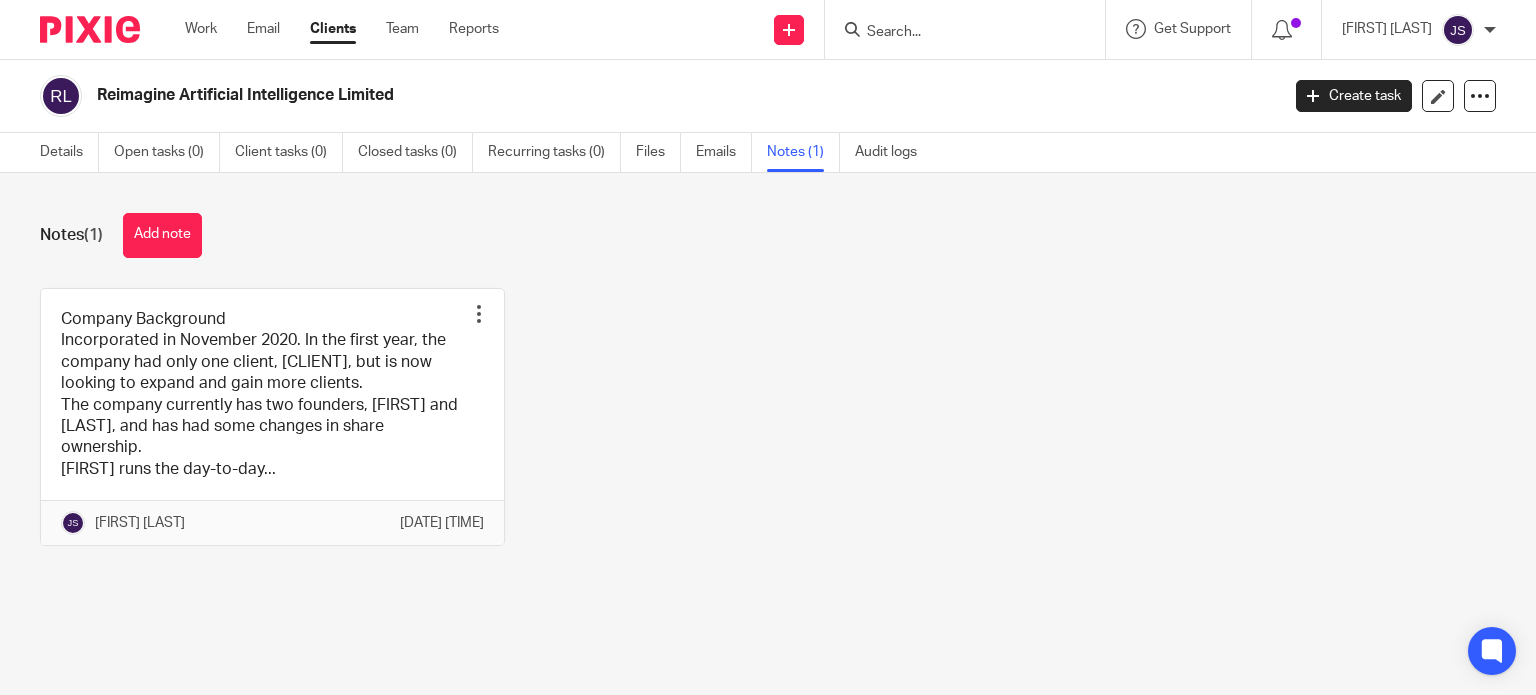 scroll, scrollTop: 0, scrollLeft: 0, axis: both 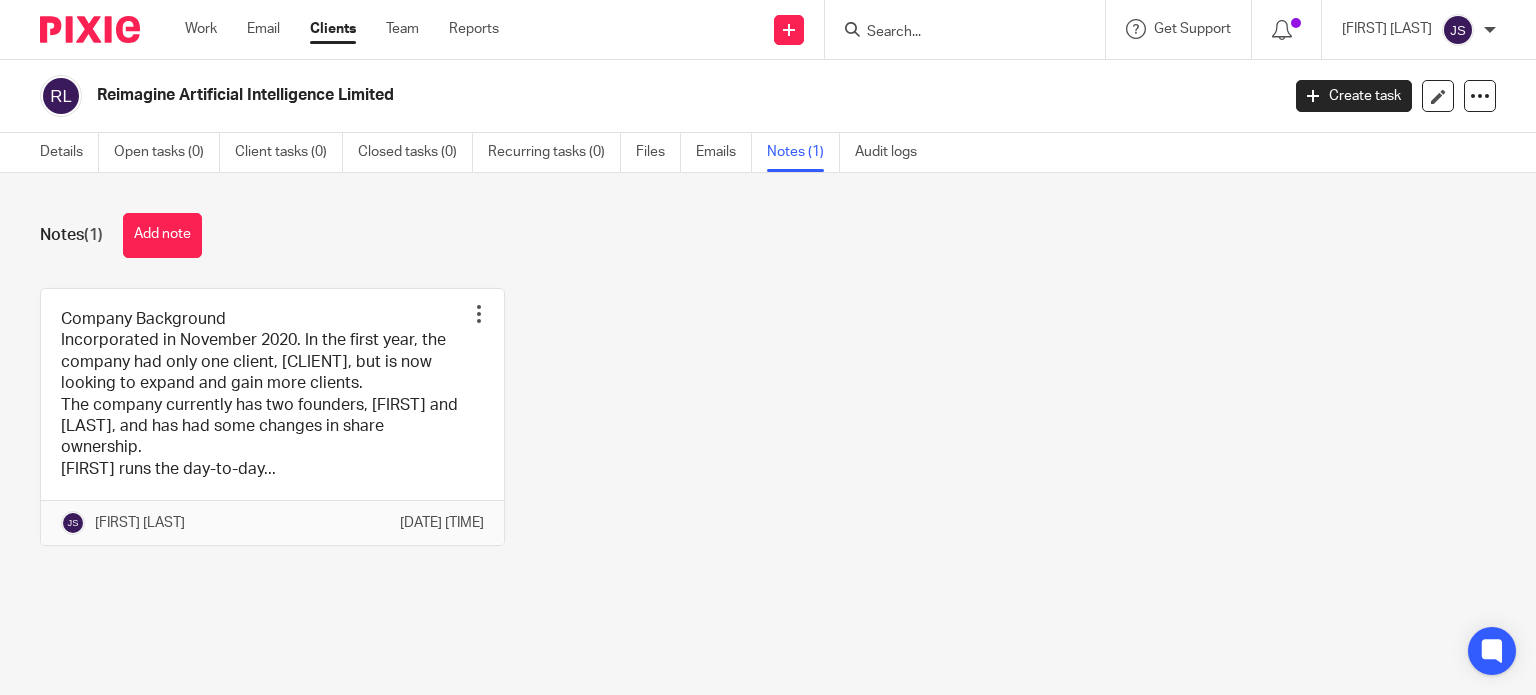 click on "Notes
(1)
Add note" at bounding box center [768, 235] 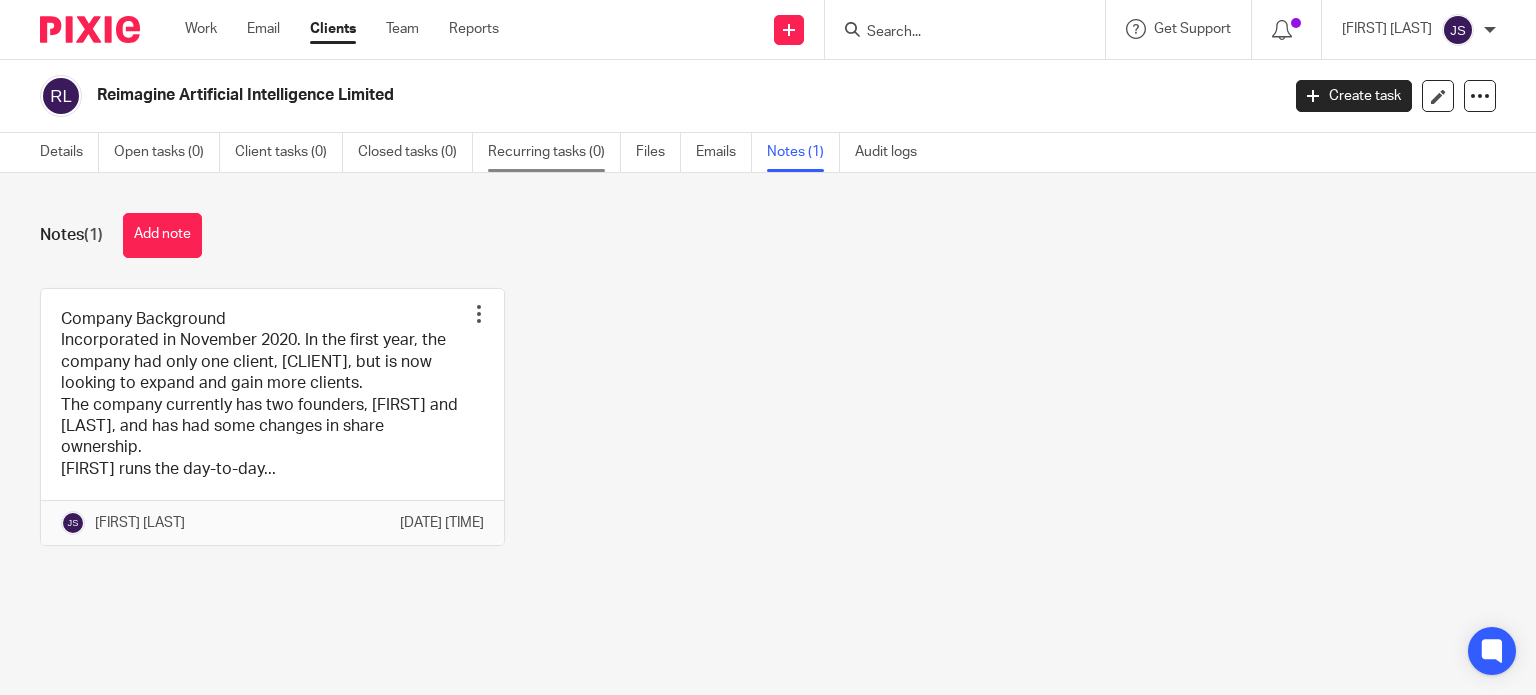 click on "Recurring tasks (0)" at bounding box center [554, 152] 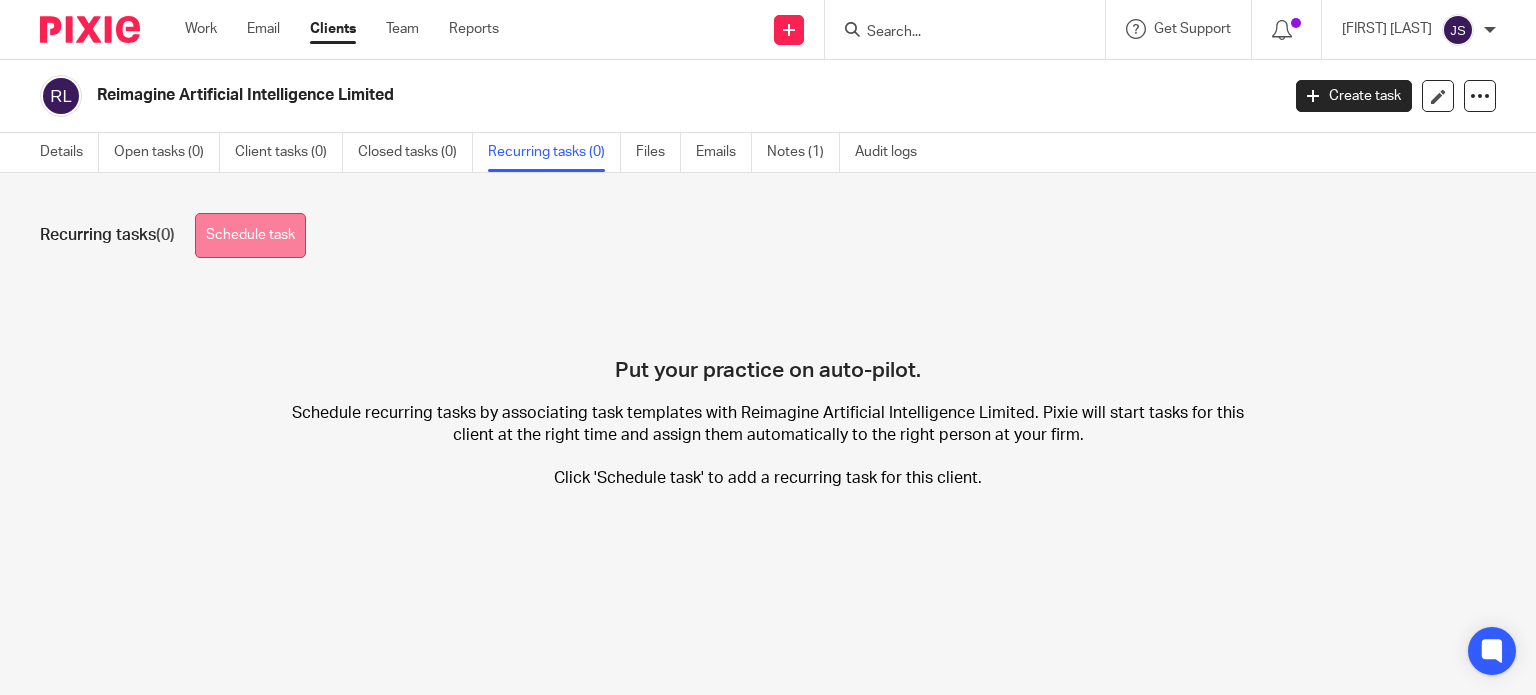 scroll, scrollTop: 0, scrollLeft: 0, axis: both 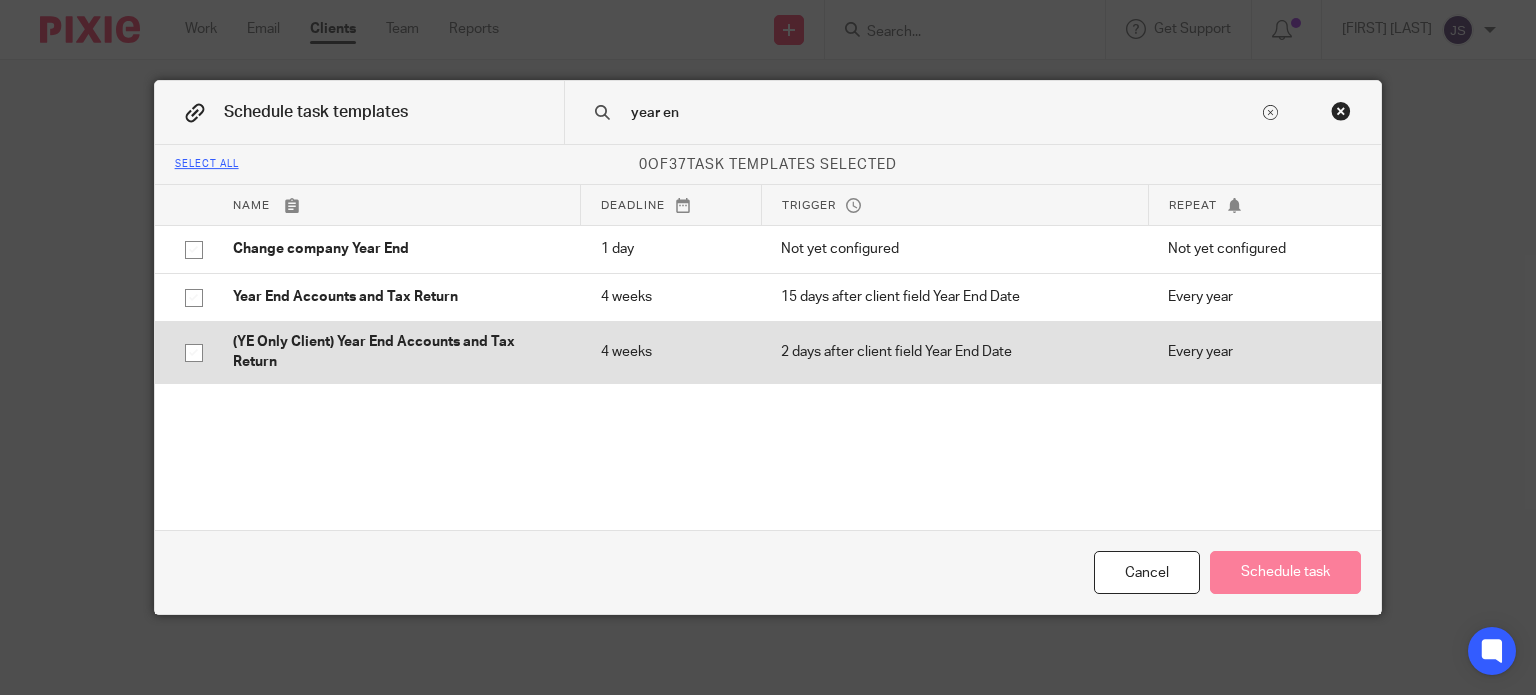 type on "year en" 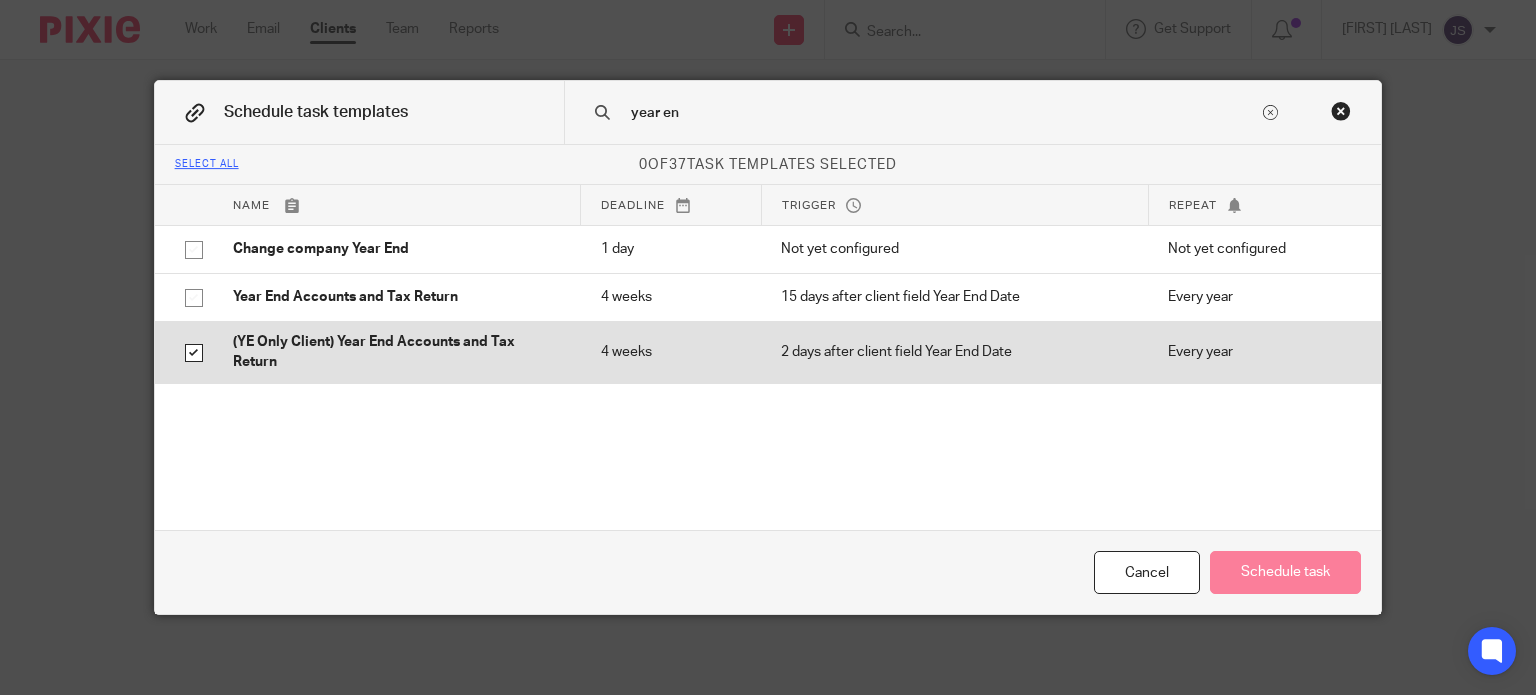 checkbox on "true" 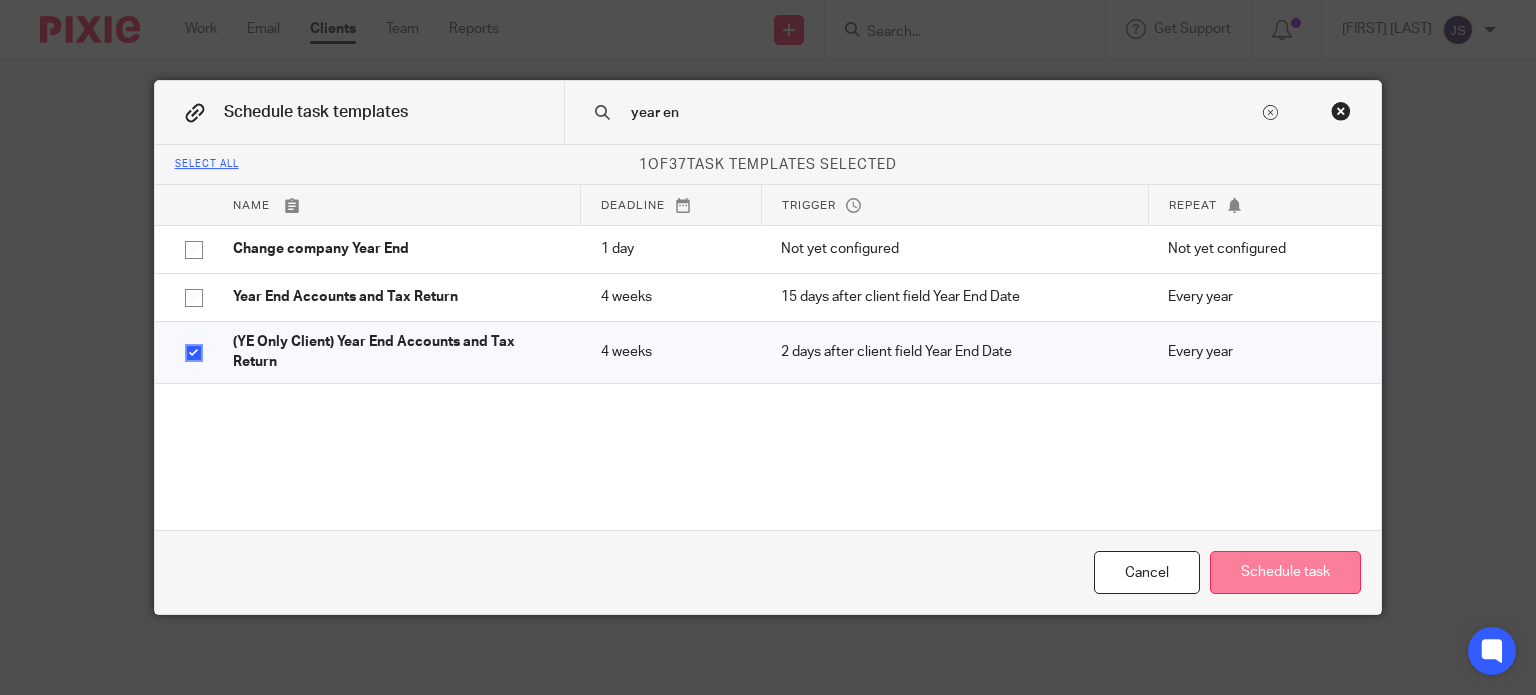 click on "Schedule task" at bounding box center (1285, 572) 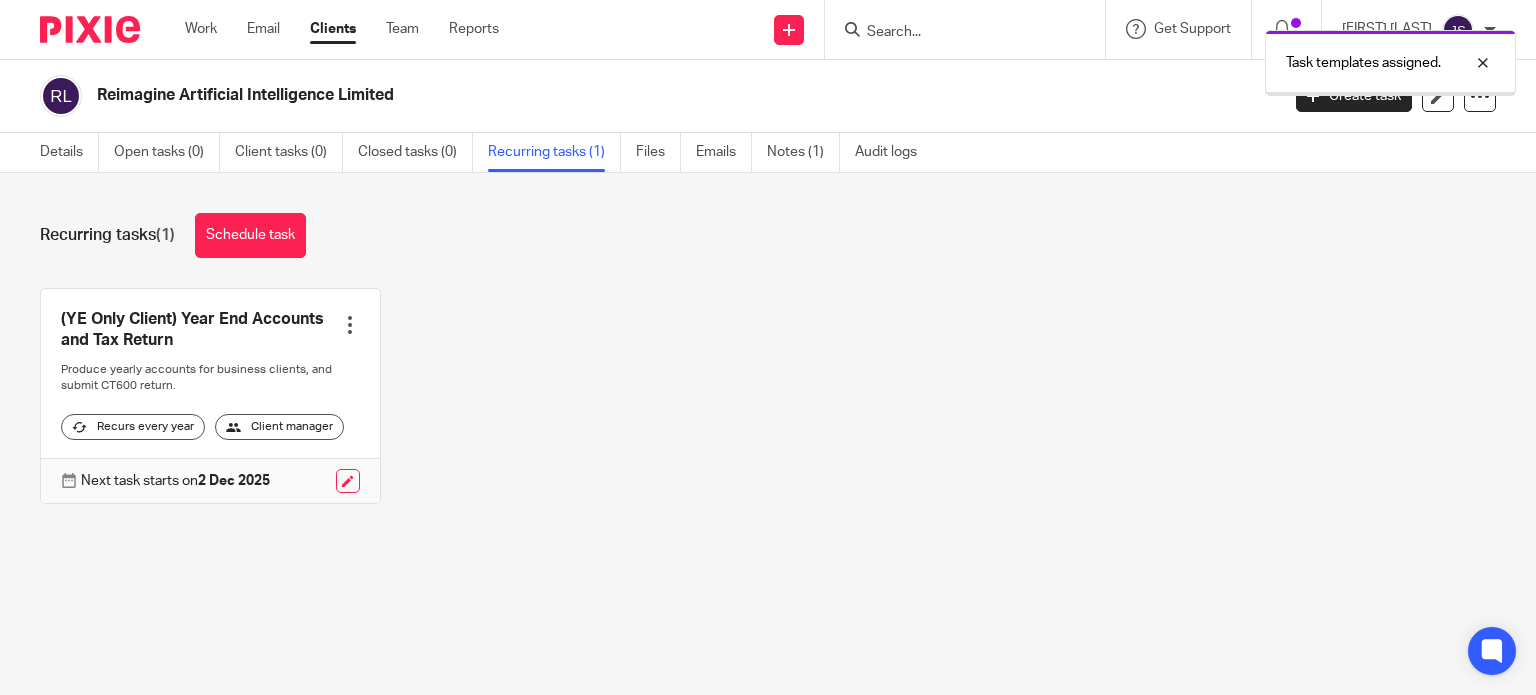 scroll, scrollTop: 0, scrollLeft: 0, axis: both 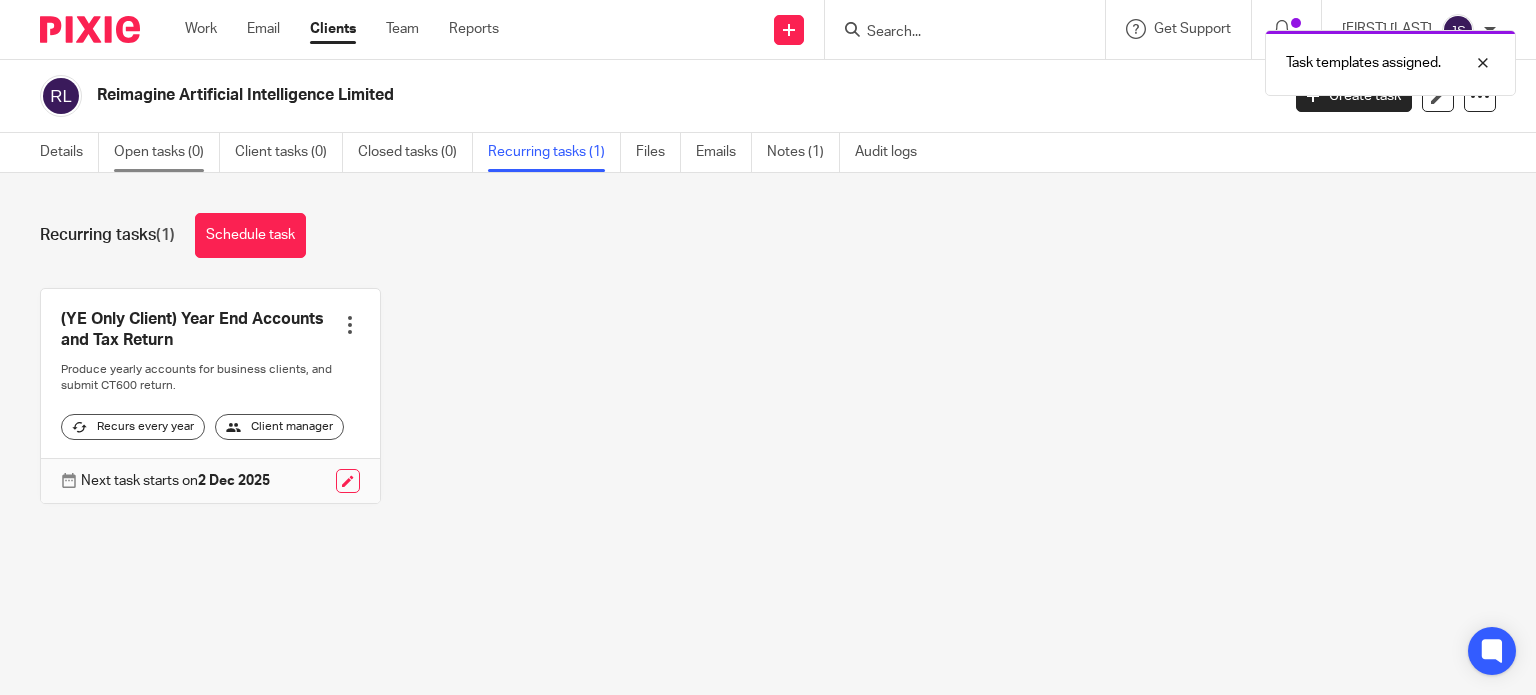 click on "Open tasks (0)" at bounding box center [167, 152] 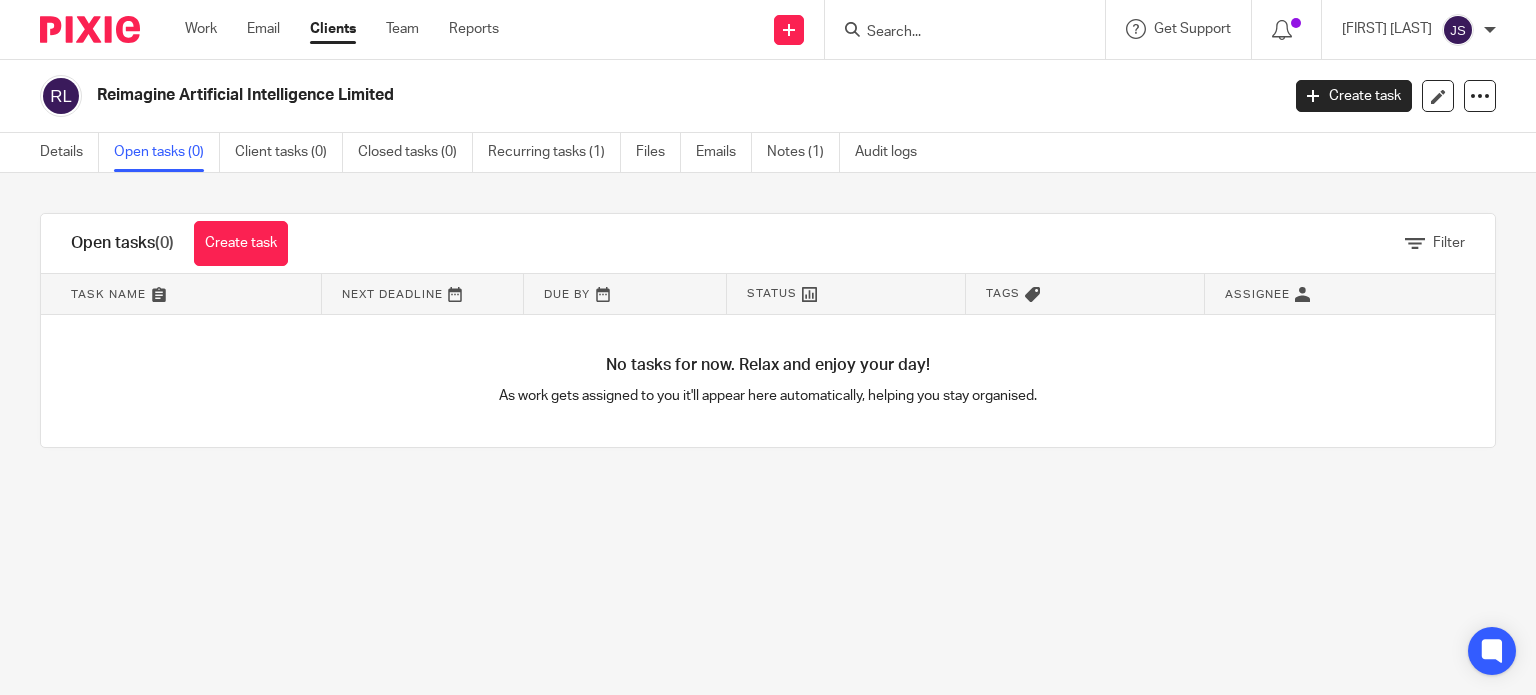 scroll, scrollTop: 0, scrollLeft: 0, axis: both 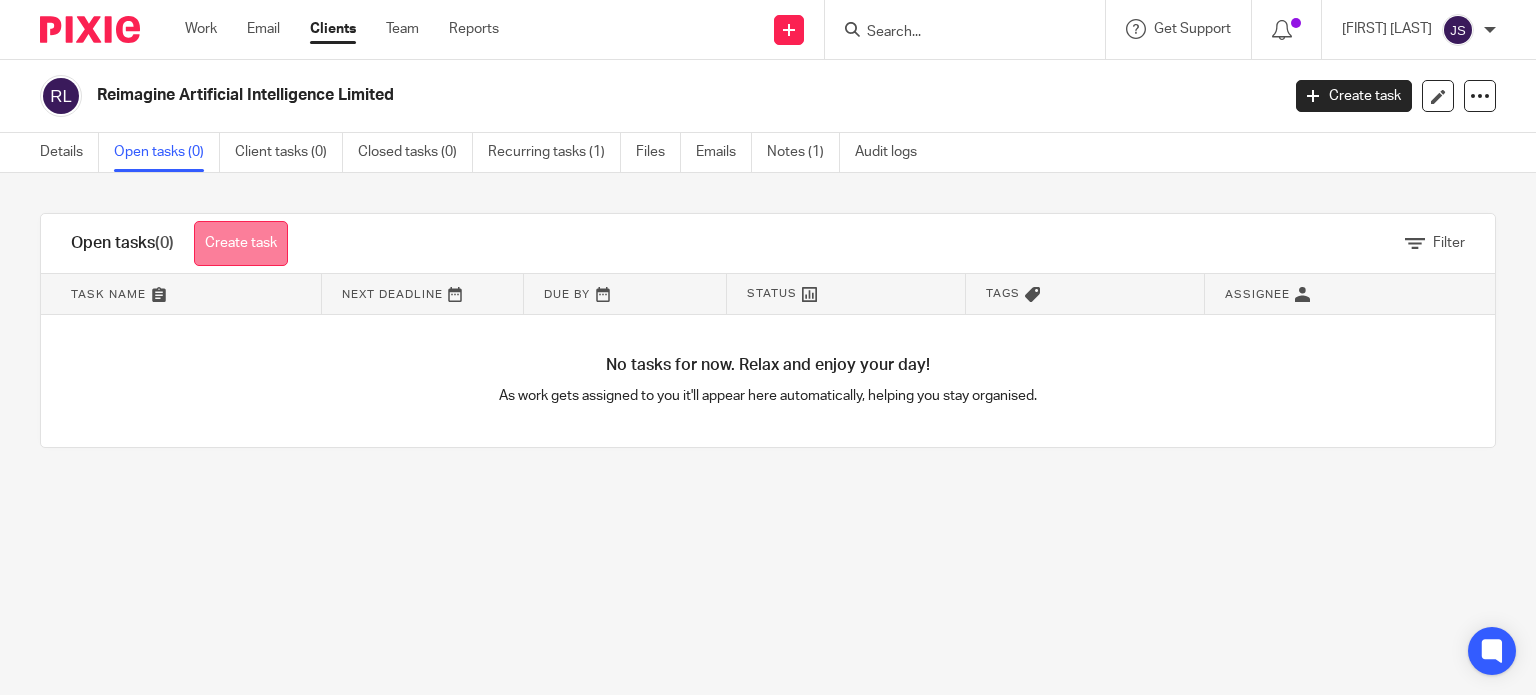 click on "Create task" at bounding box center (241, 243) 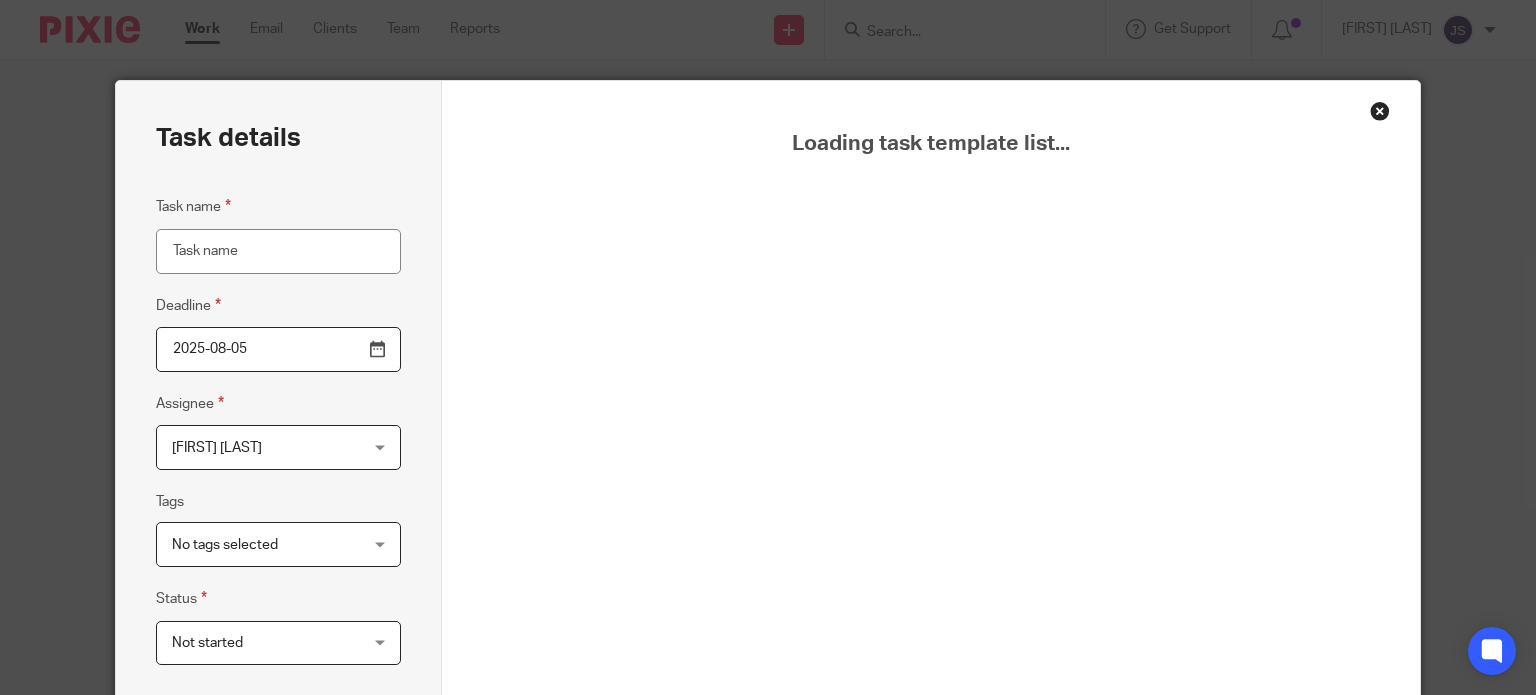 scroll, scrollTop: 0, scrollLeft: 0, axis: both 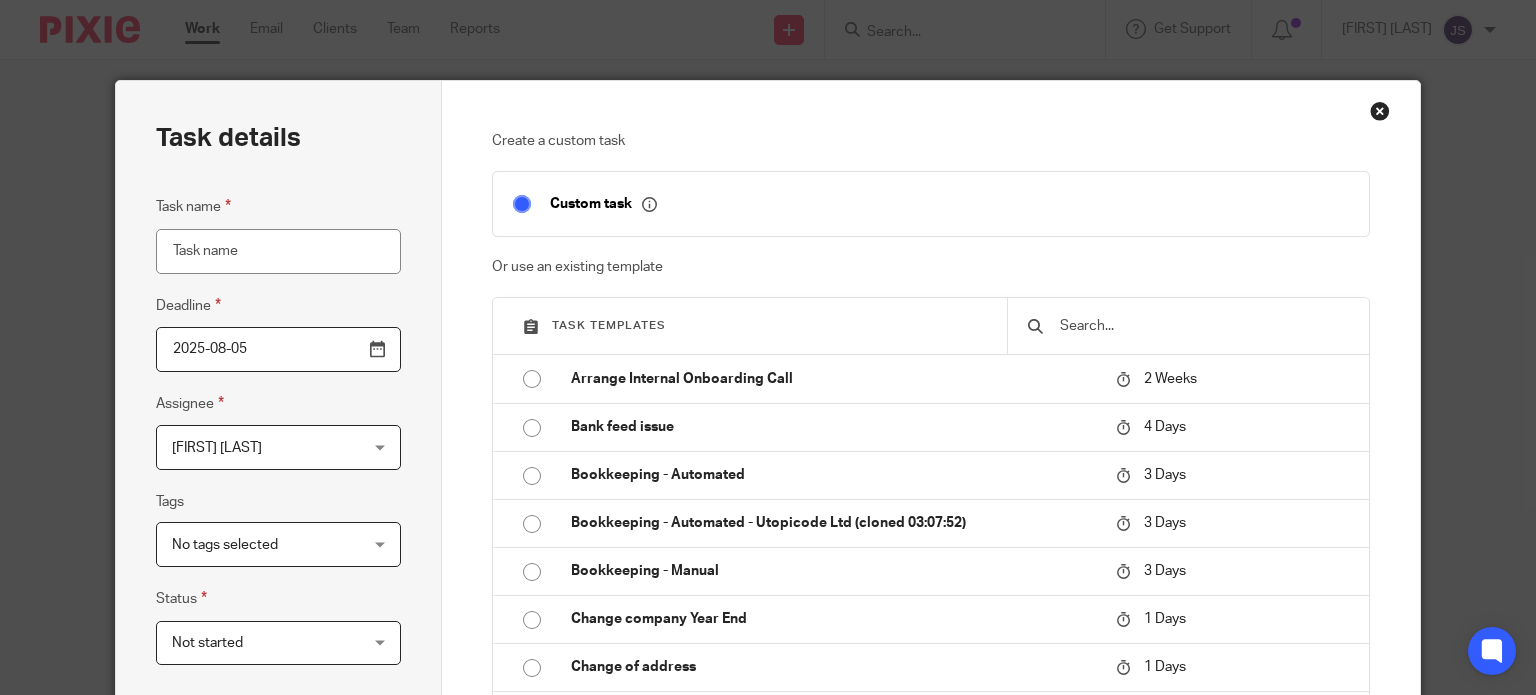 click at bounding box center (1203, 326) 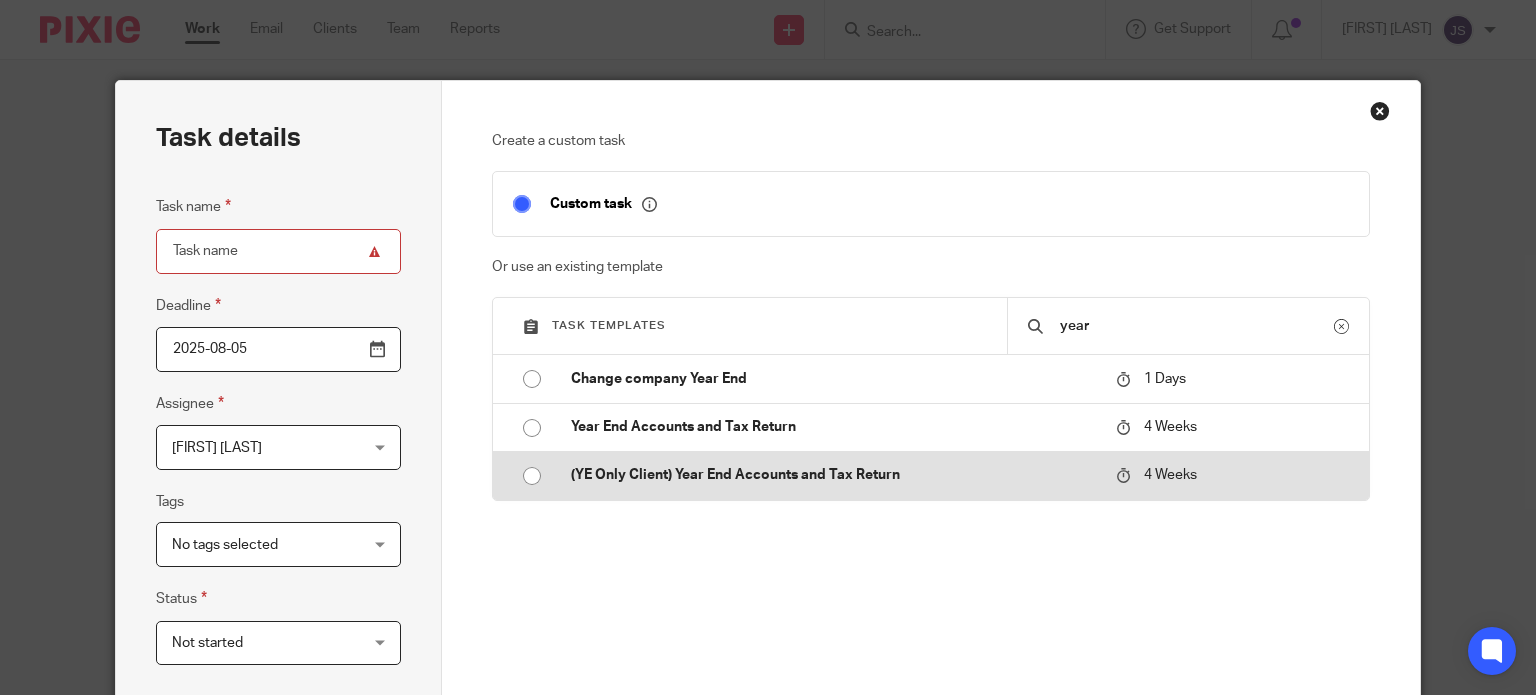 type on "year" 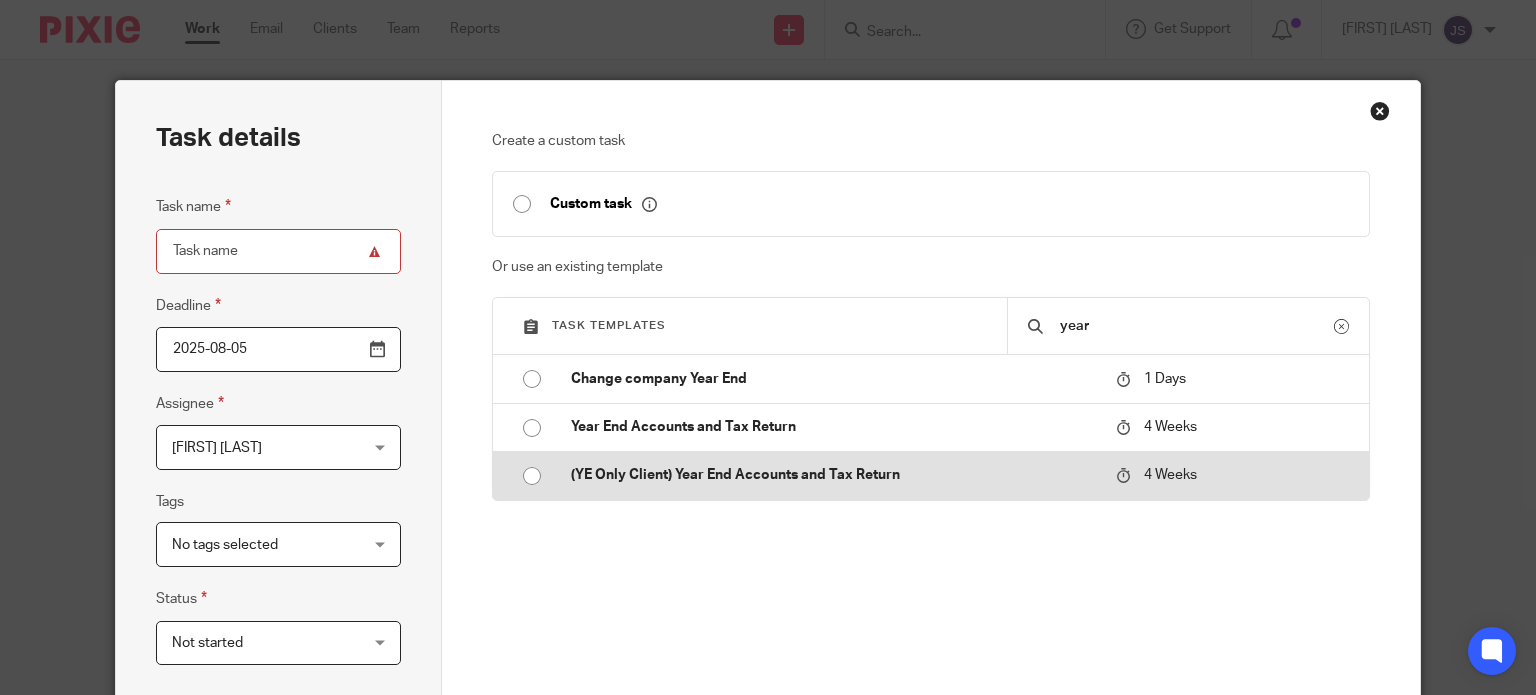type on "2025-09-02" 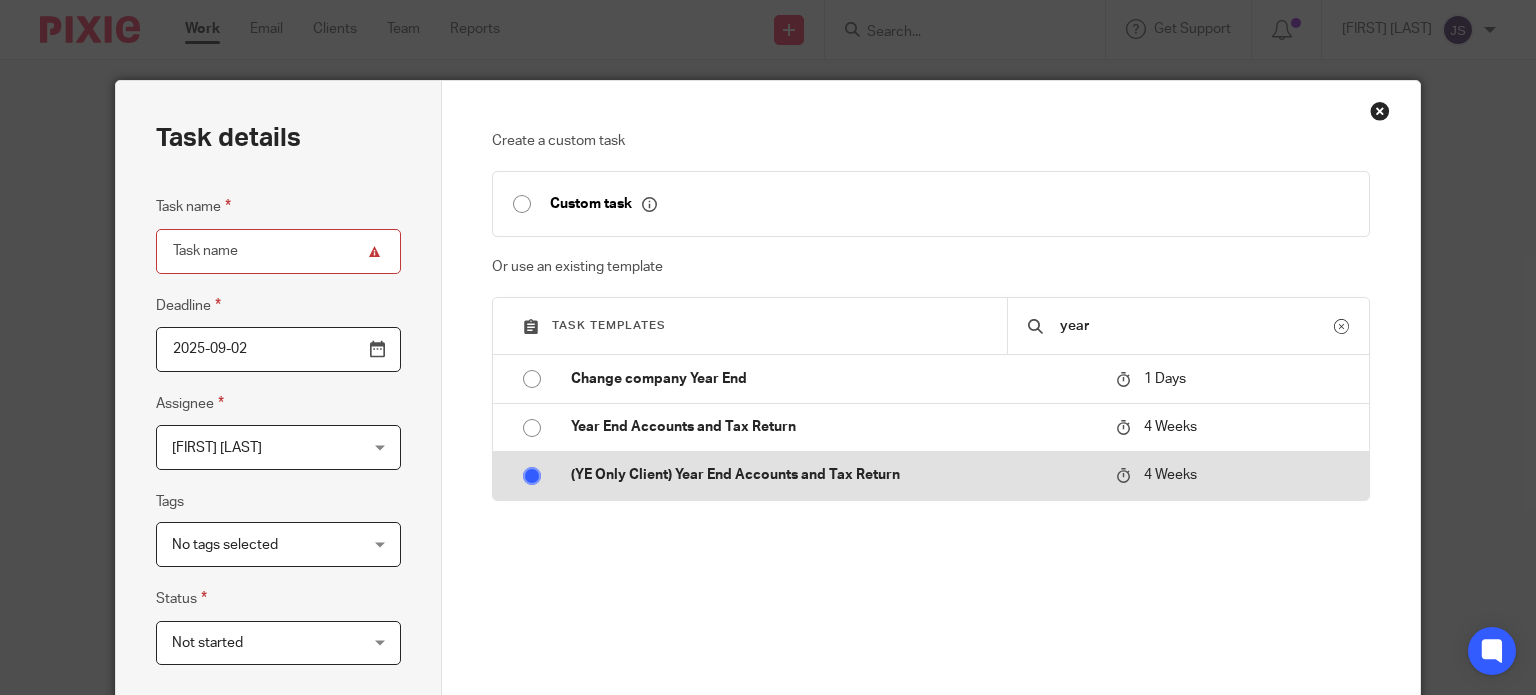 type on "(YE Only Client) Year End Accounts and Tax Return" 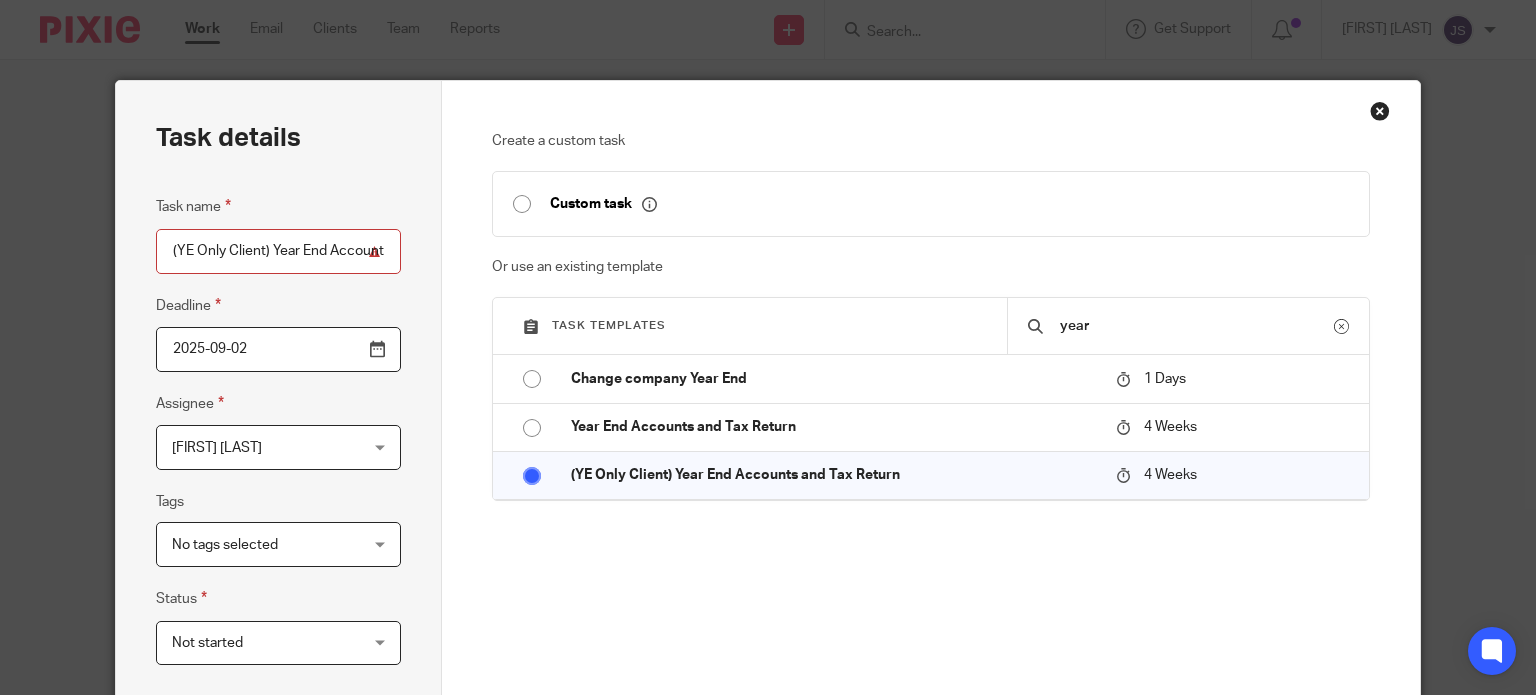 click on "(YE Only Client) Year End Accounts and Tax Return" at bounding box center (278, 251) 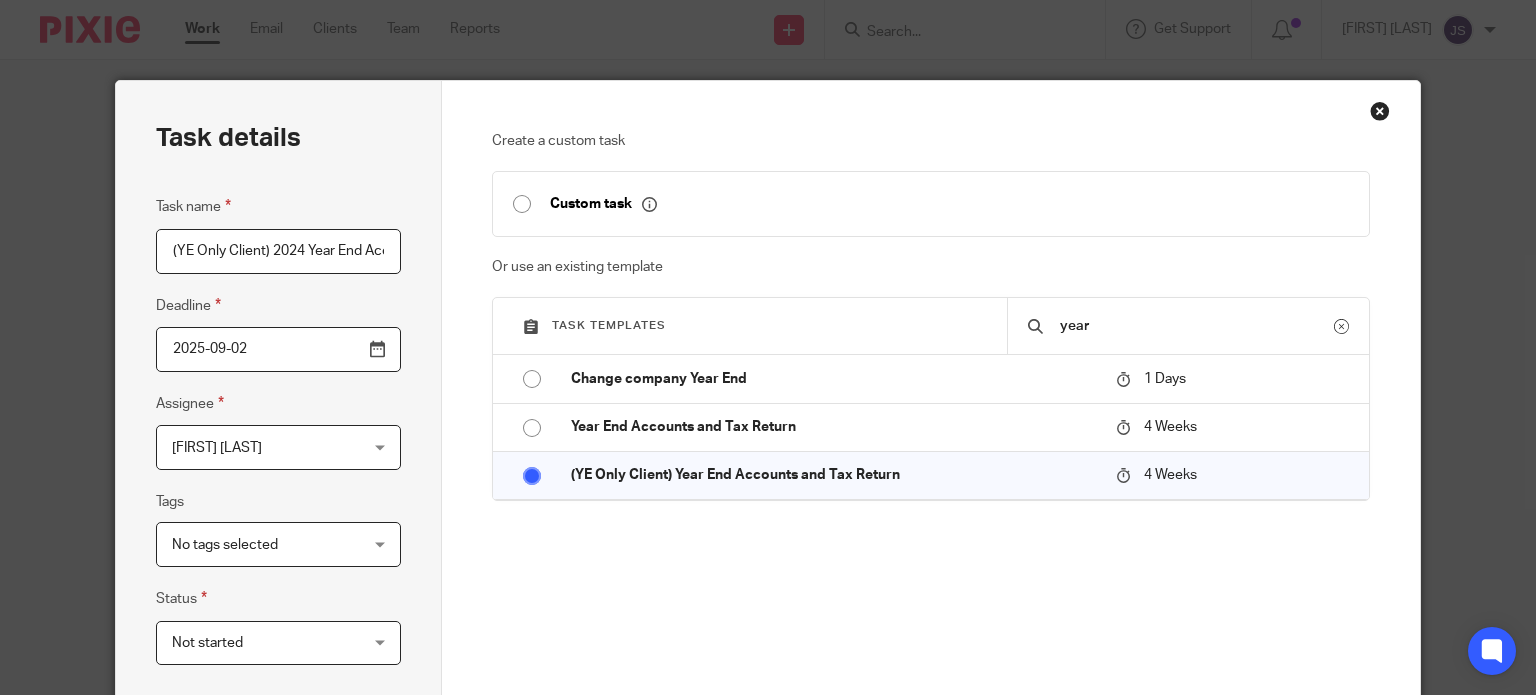 type on "(YE Only Client) 2024 Year End Accounts and Tax Return" 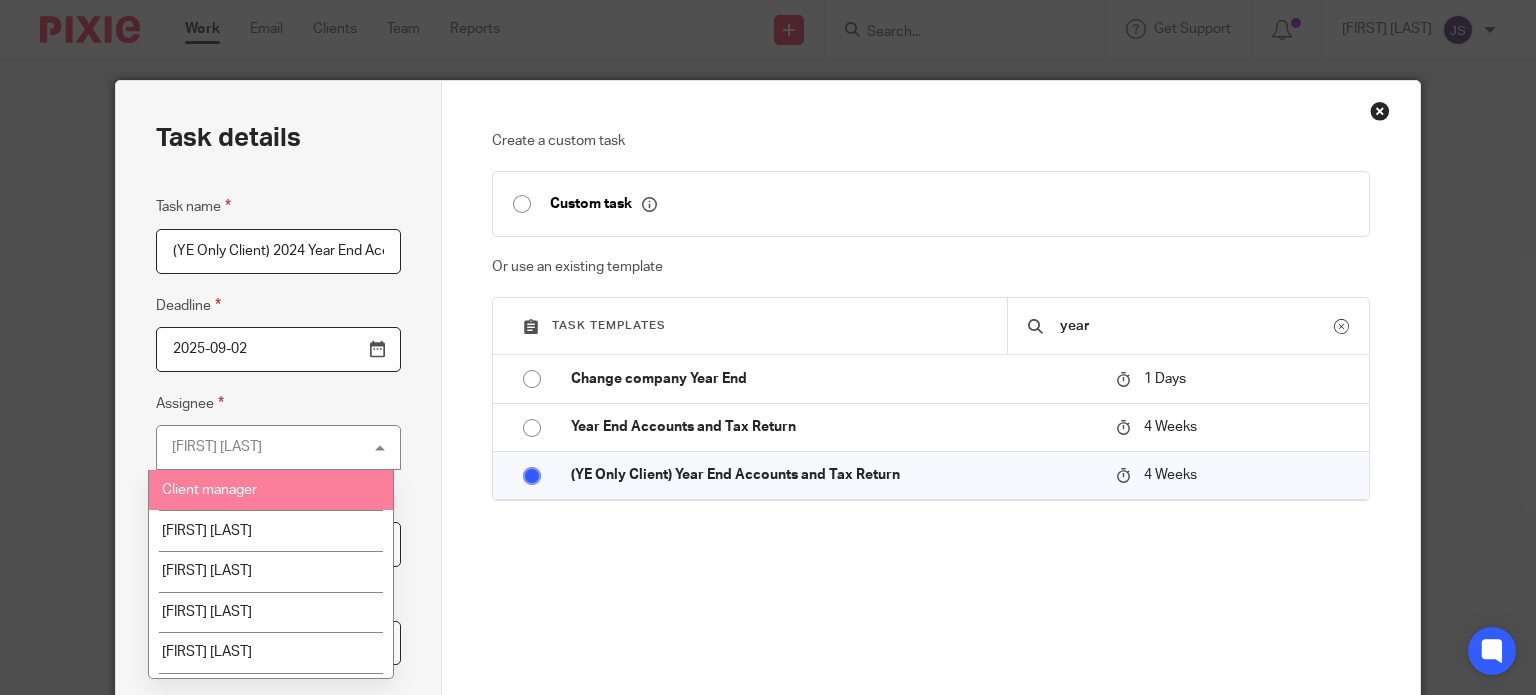 click on "Client manager" at bounding box center [270, 490] 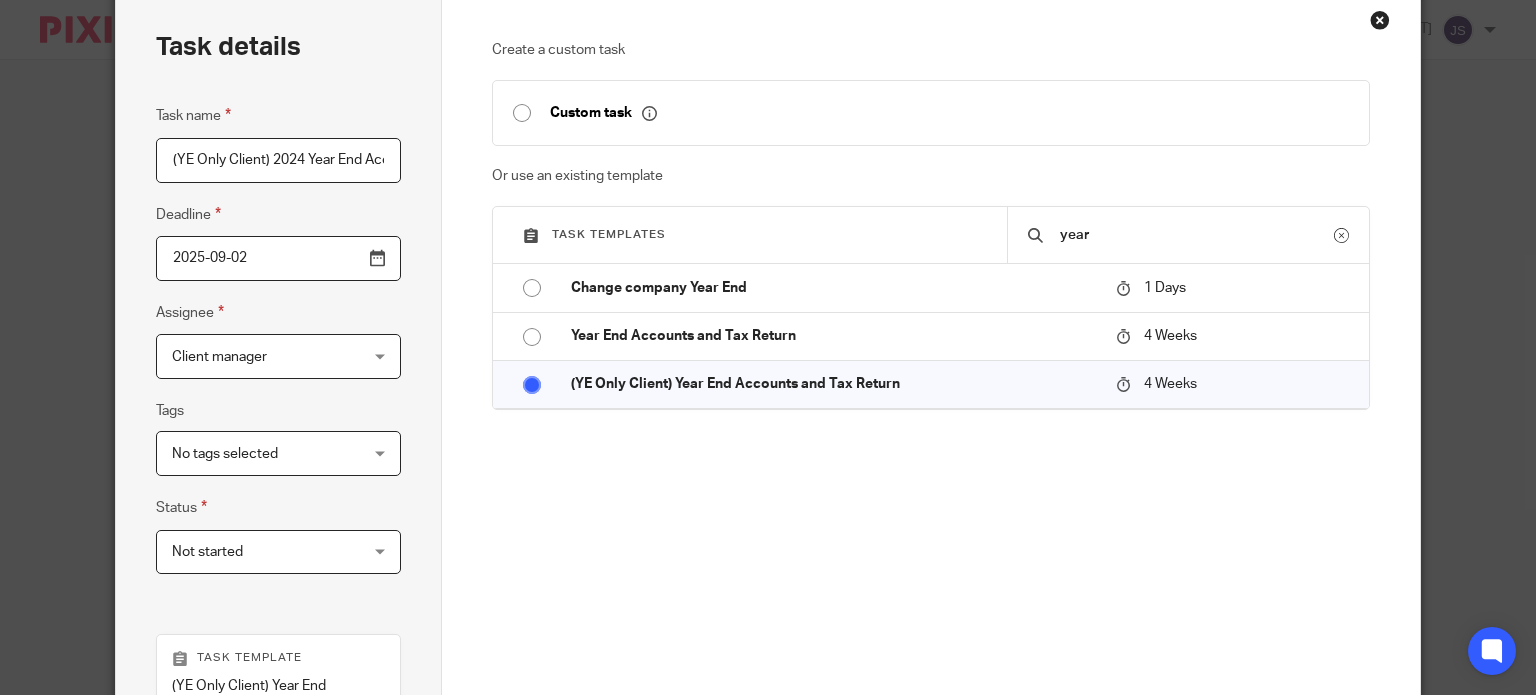 scroll, scrollTop: 200, scrollLeft: 0, axis: vertical 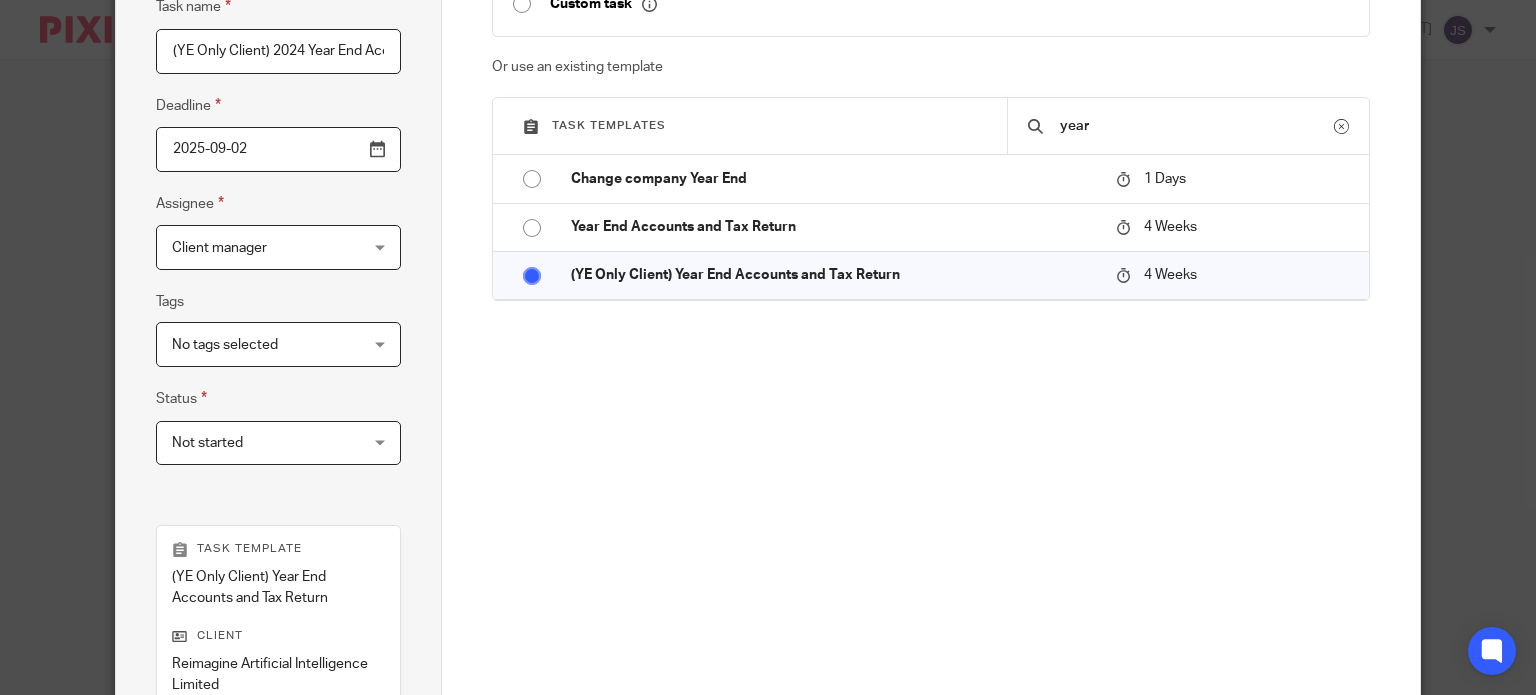 click on "2025-09-02" at bounding box center [278, 149] 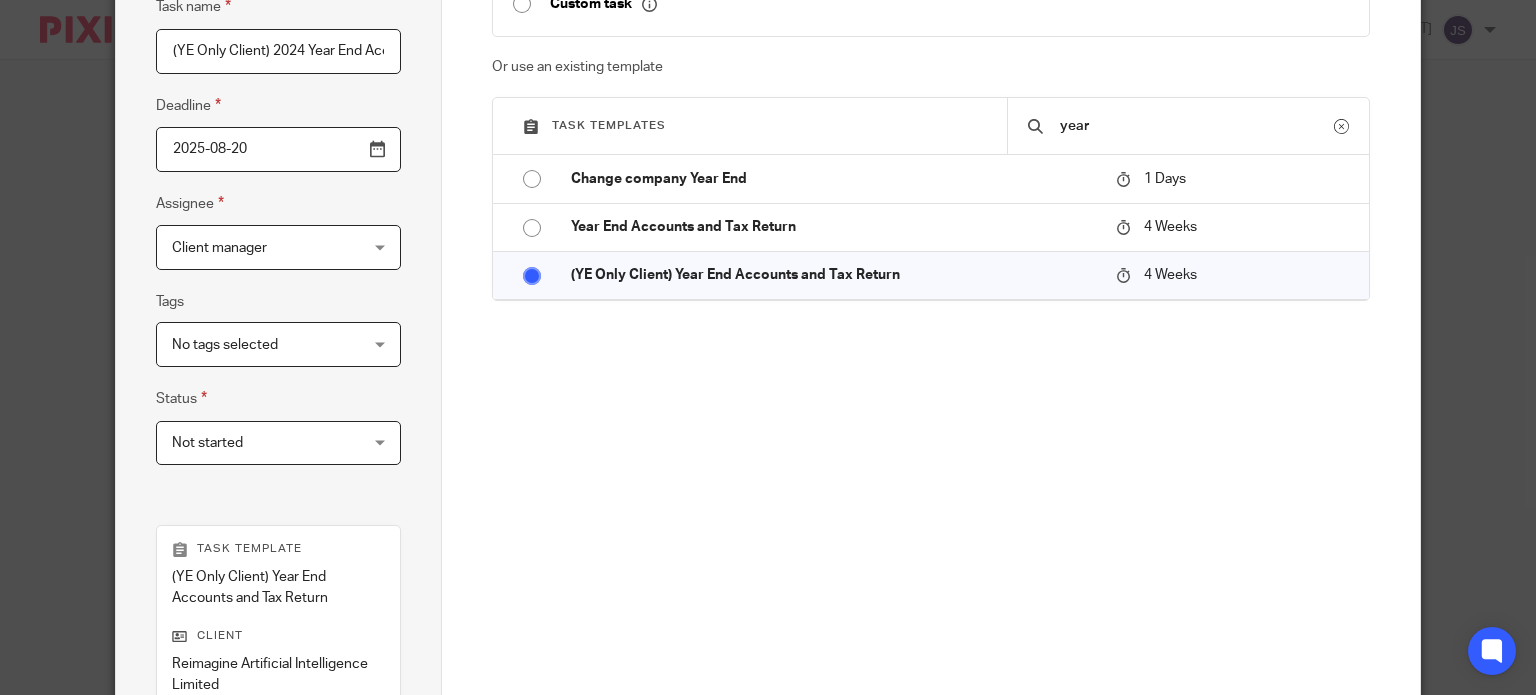 click on "2025-08-20" at bounding box center (278, 149) 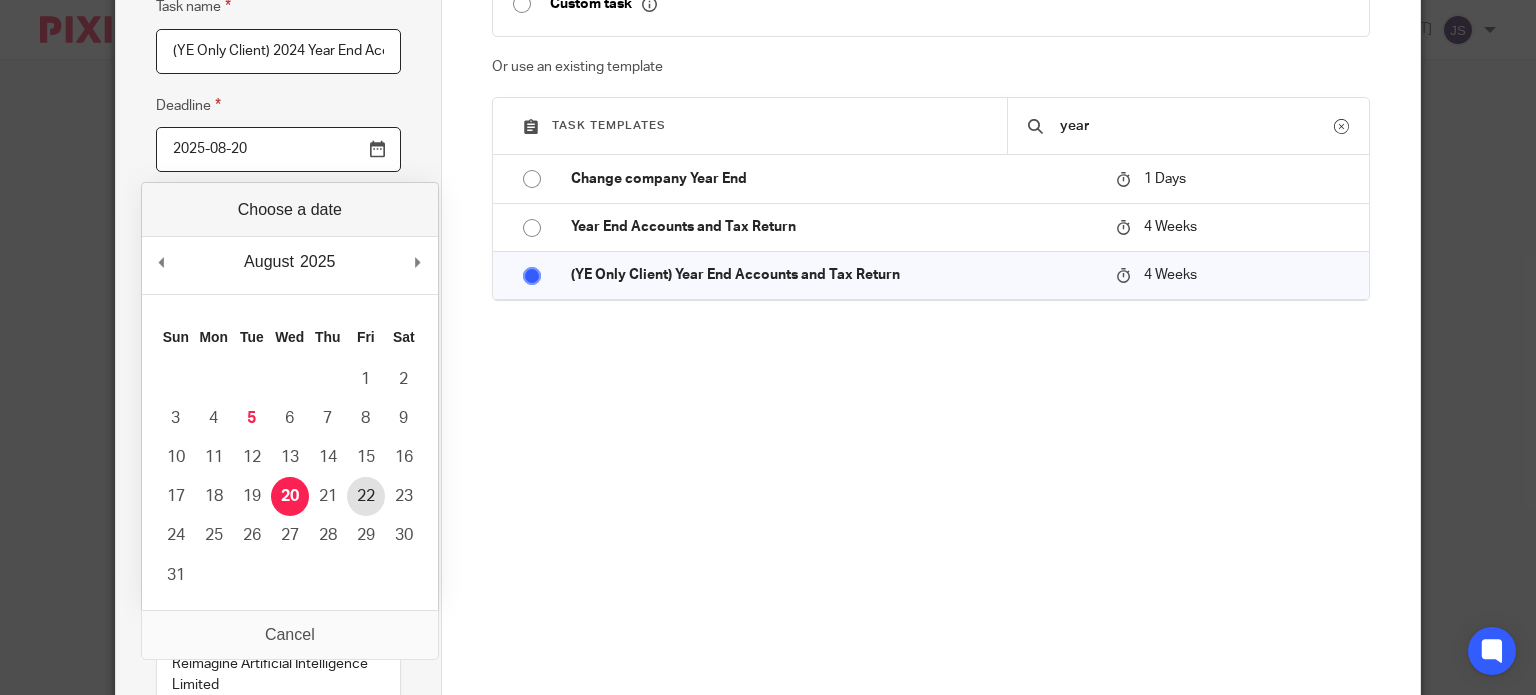 type on "2025-08-22" 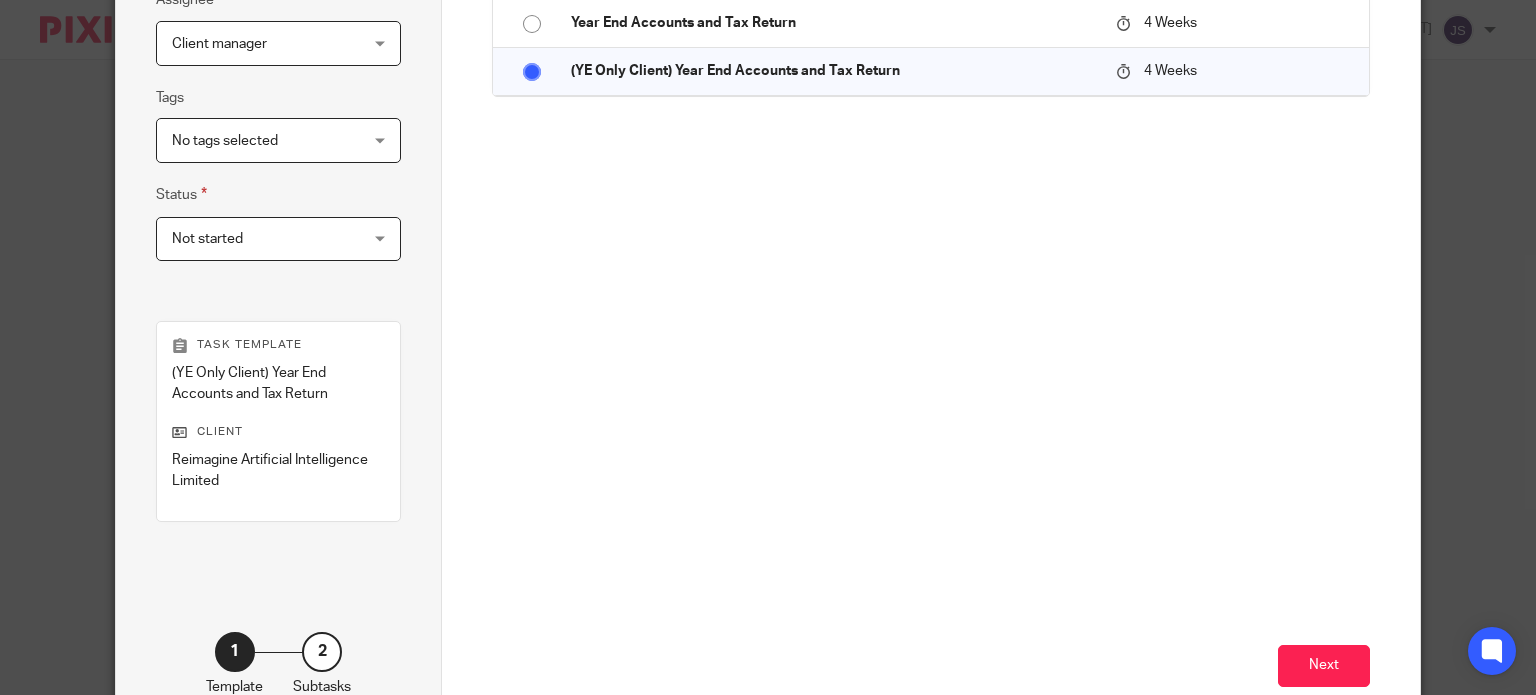scroll, scrollTop: 526, scrollLeft: 0, axis: vertical 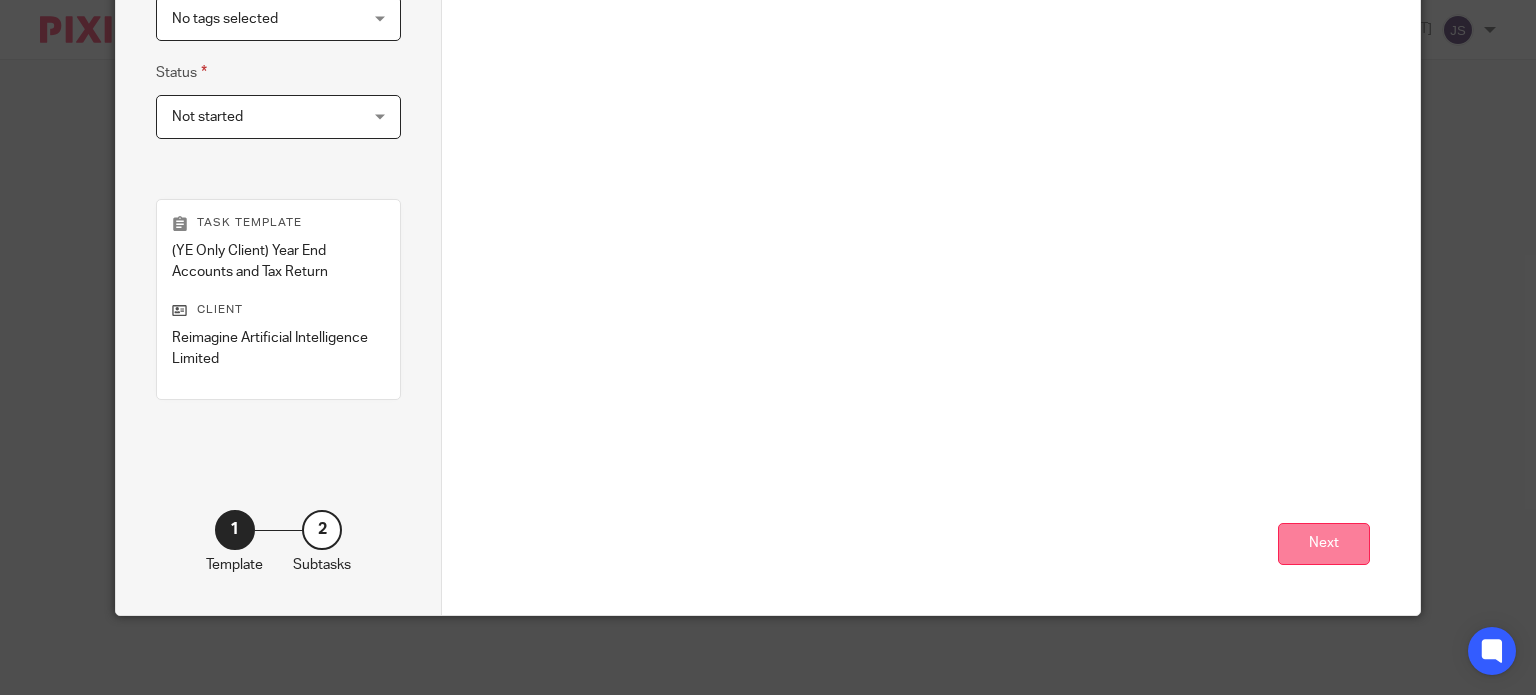 click on "Next" at bounding box center (1324, 544) 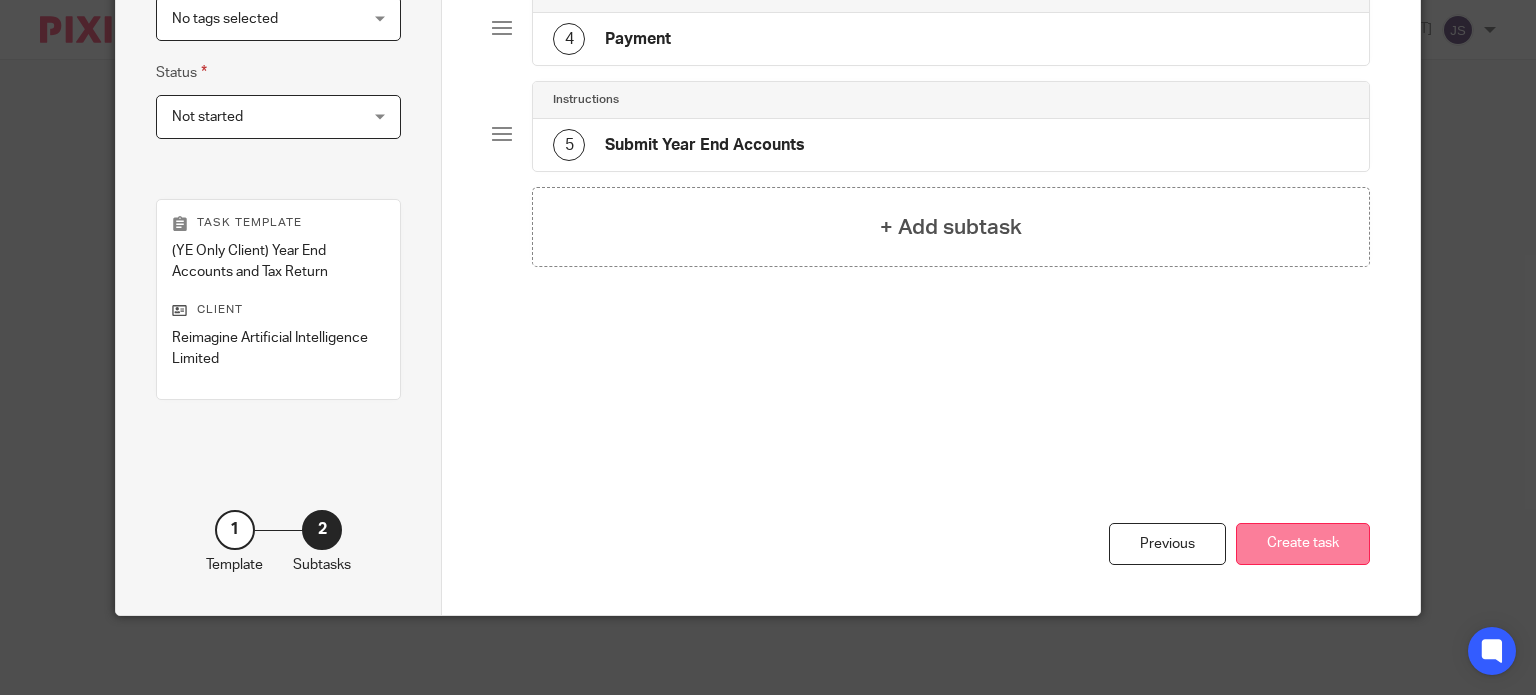 click on "Create task" at bounding box center [1303, 544] 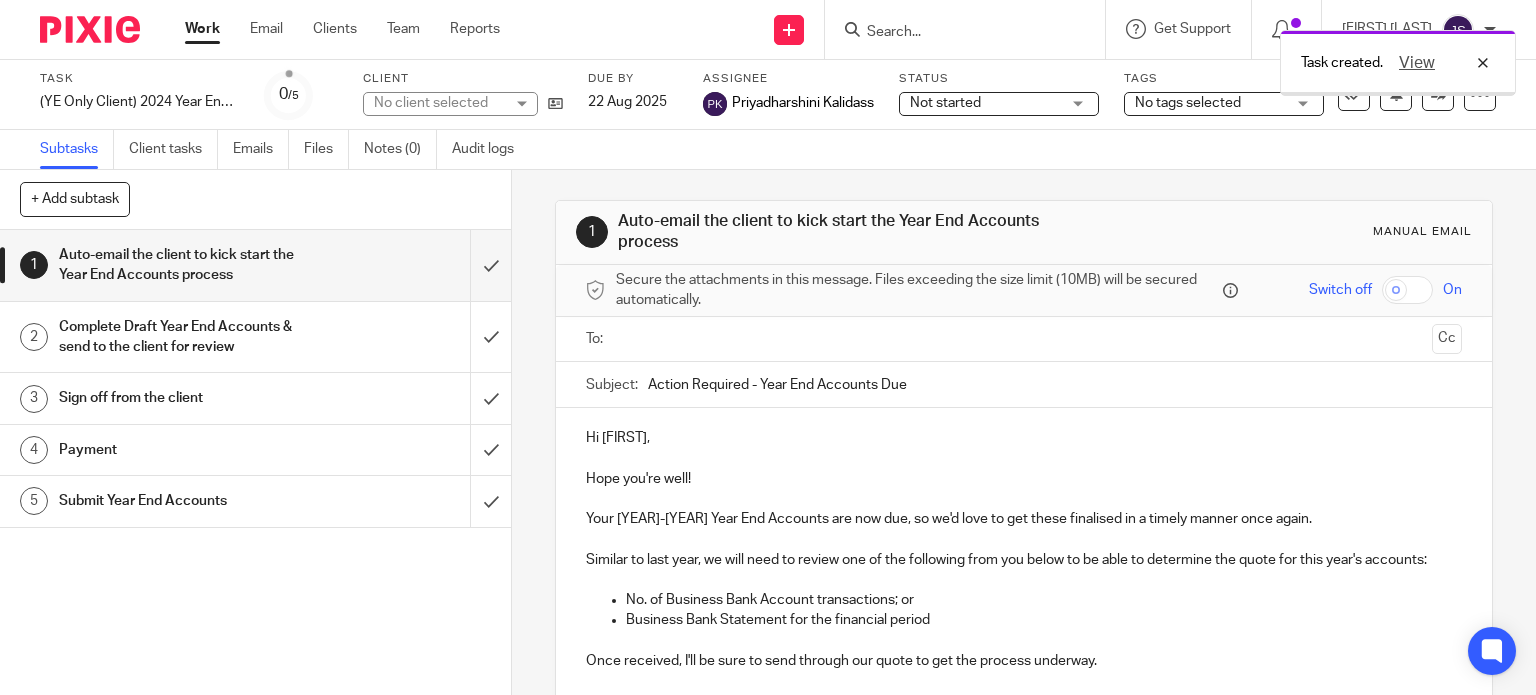 scroll, scrollTop: 0, scrollLeft: 0, axis: both 